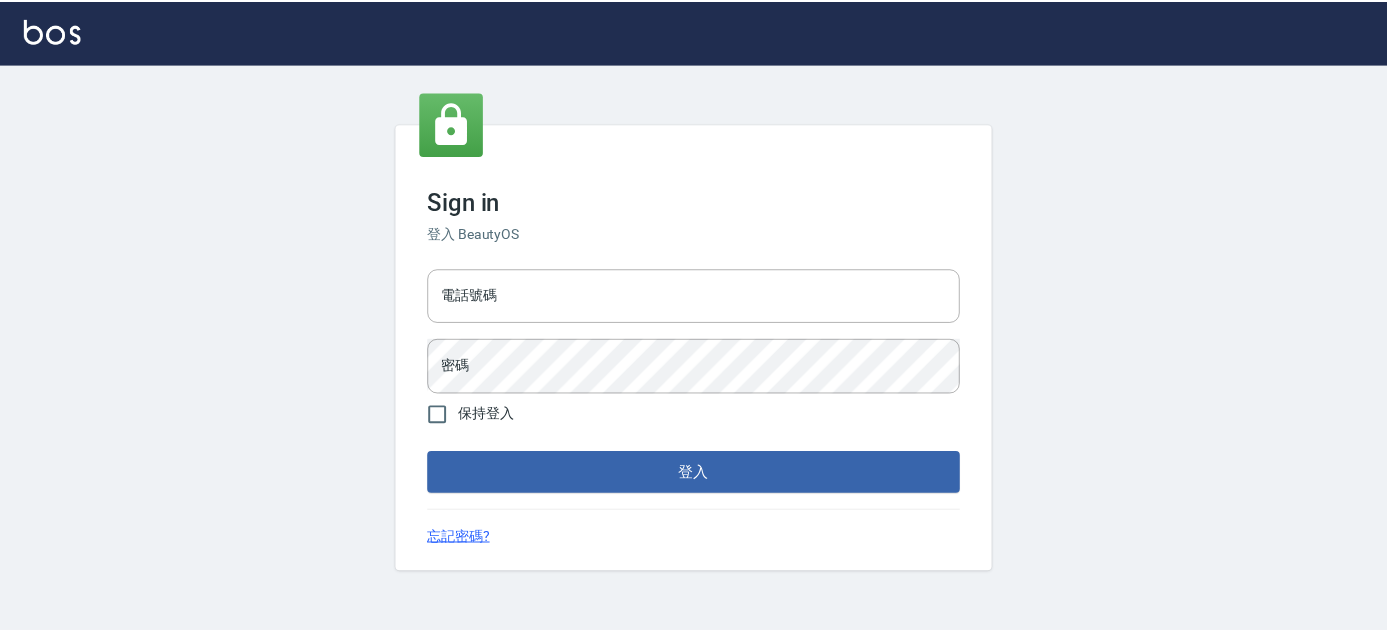 scroll, scrollTop: 0, scrollLeft: 0, axis: both 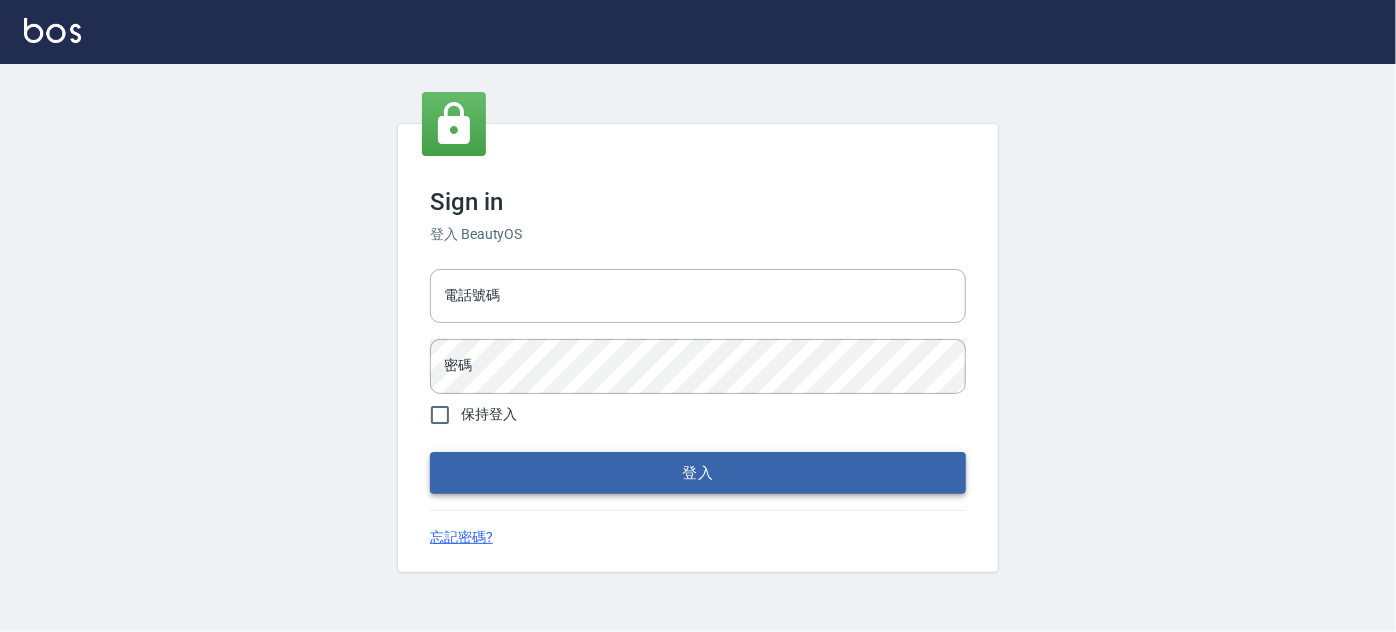 type on "[PHONE]" 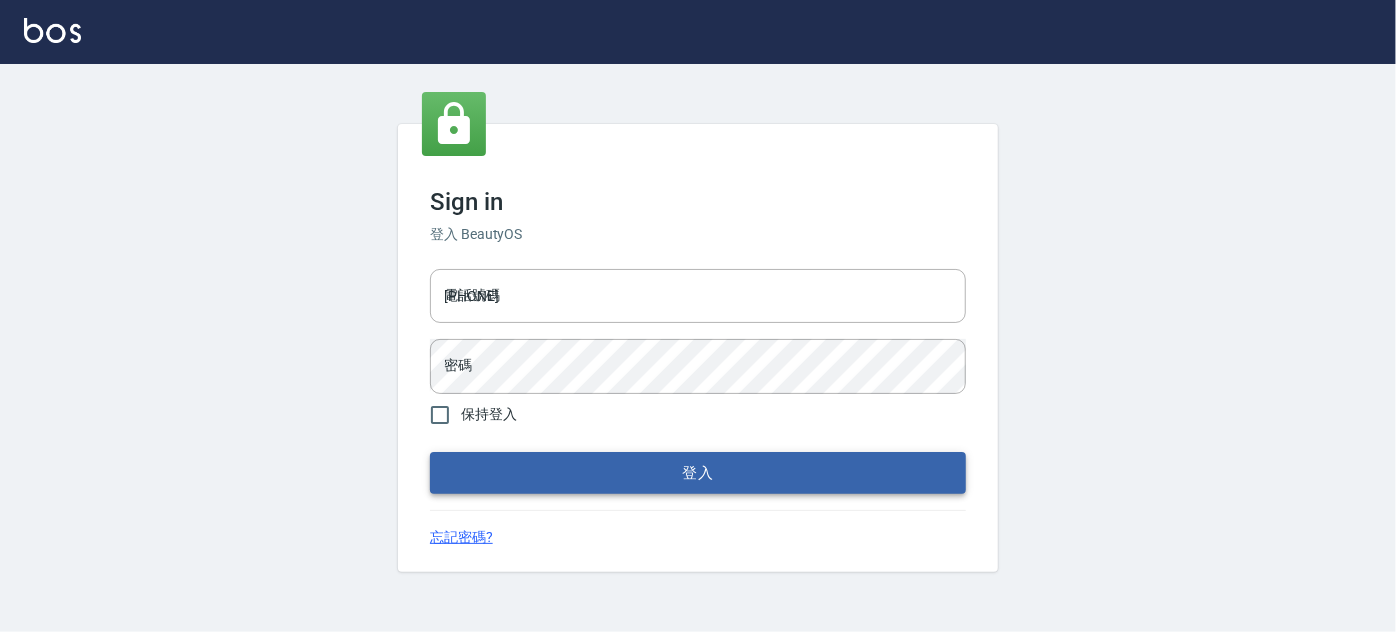 click on "登入" at bounding box center (698, 473) 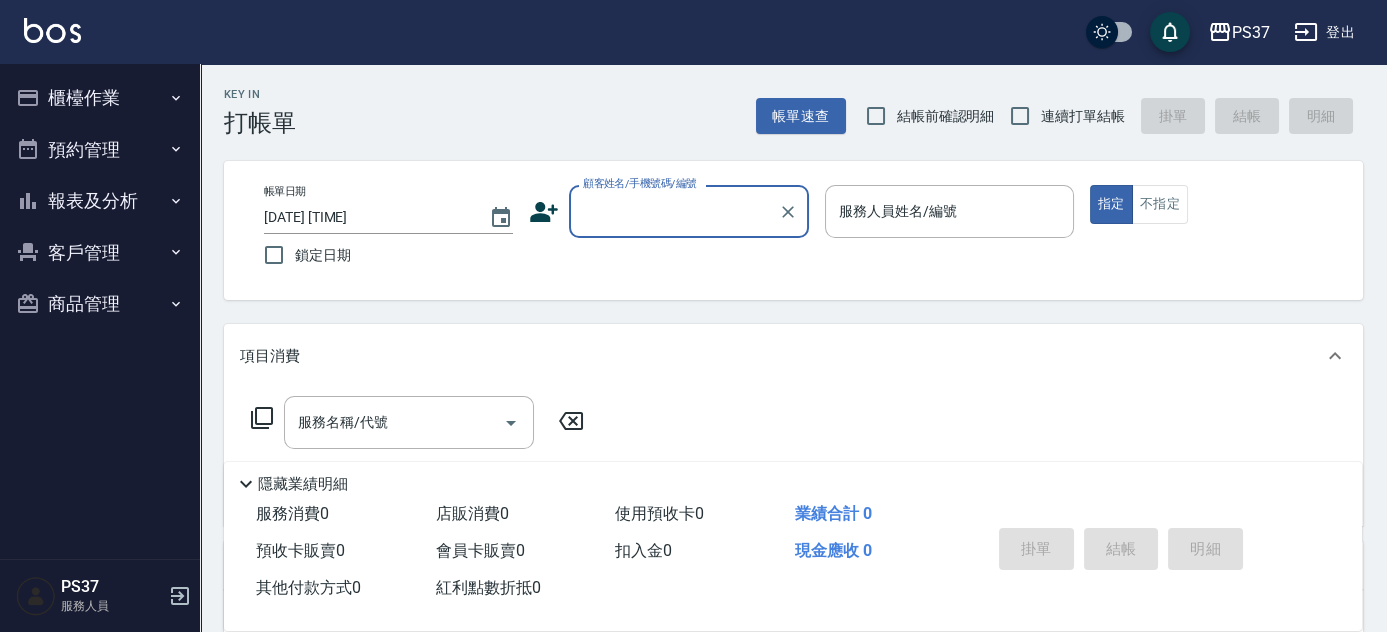 click on "客戶管理" at bounding box center (100, 253) 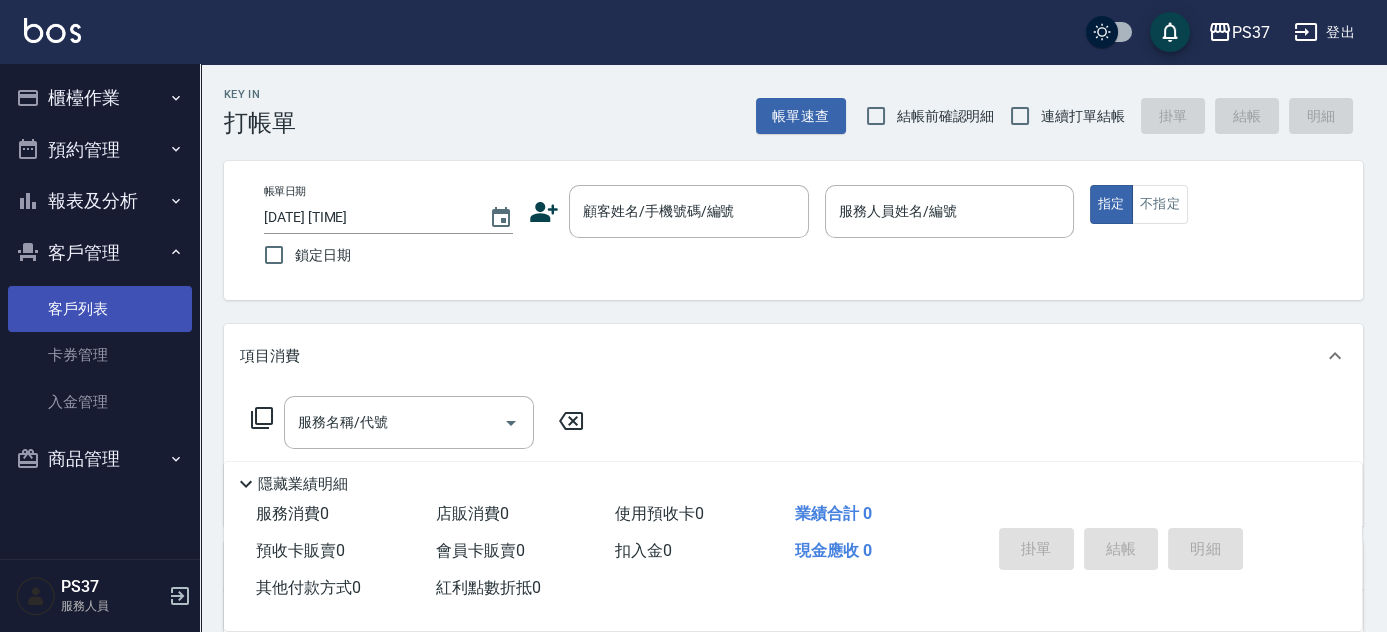 click on "客戶列表" at bounding box center (100, 309) 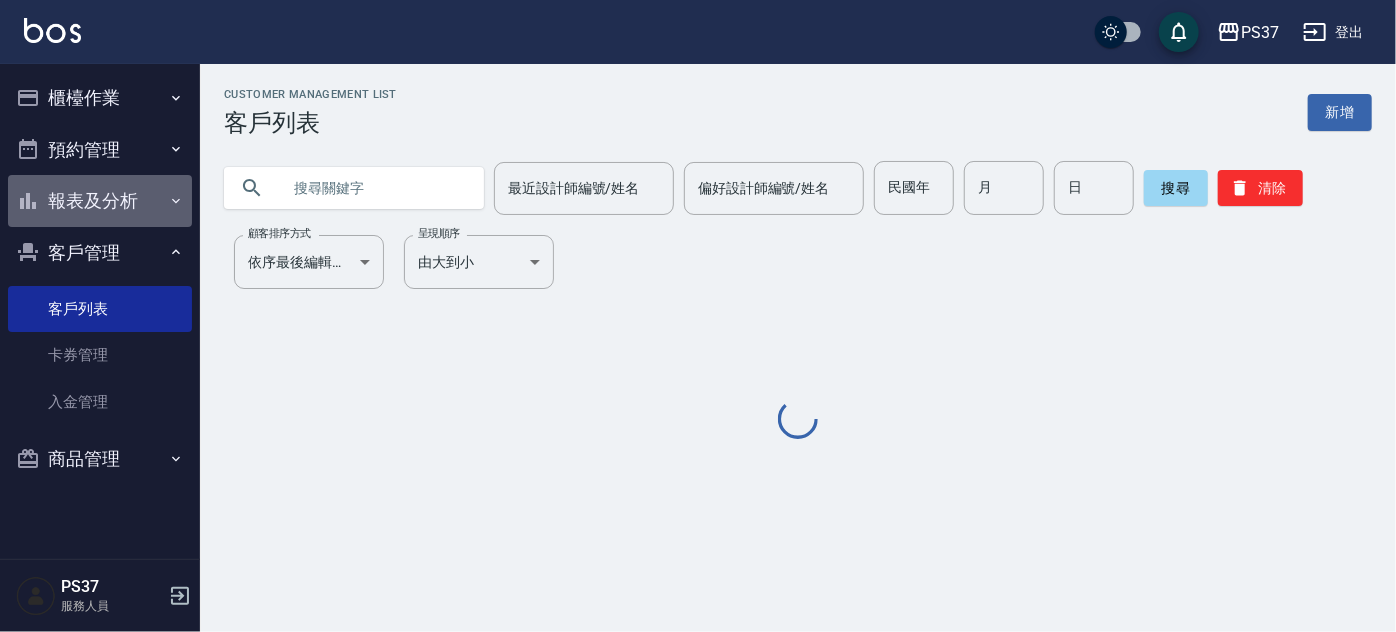 click on "報表及分析" at bounding box center (100, 201) 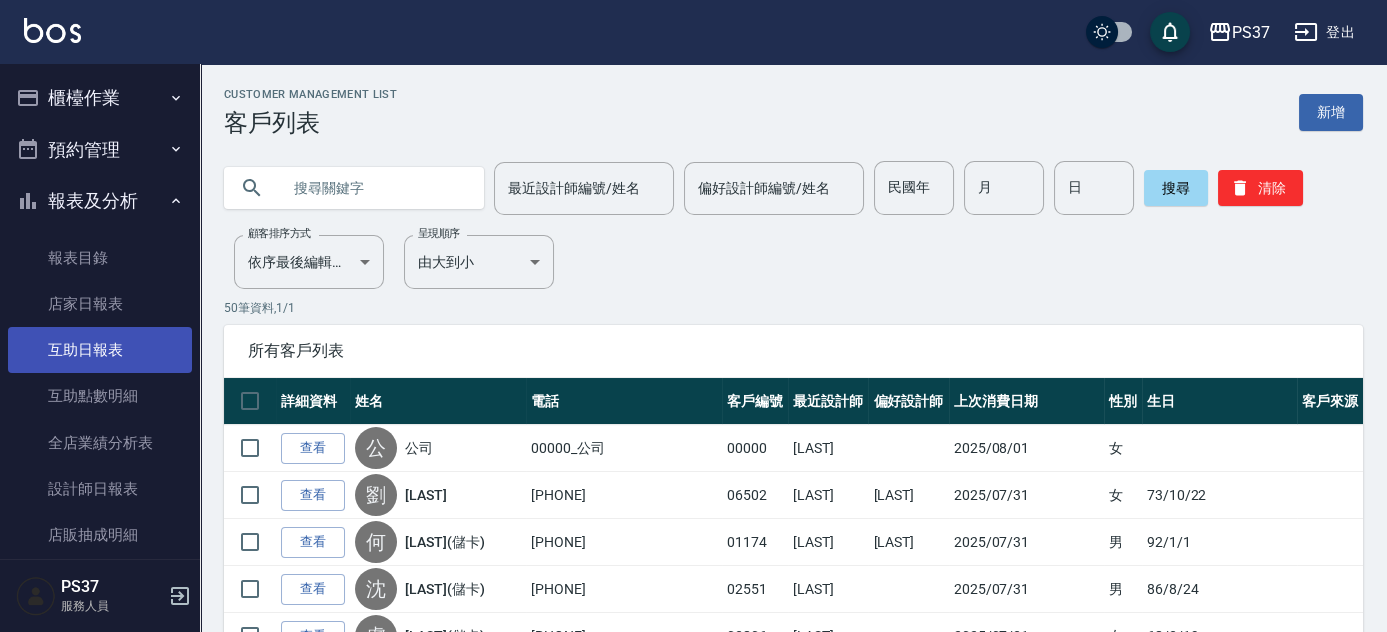 click on "互助日報表" at bounding box center (100, 350) 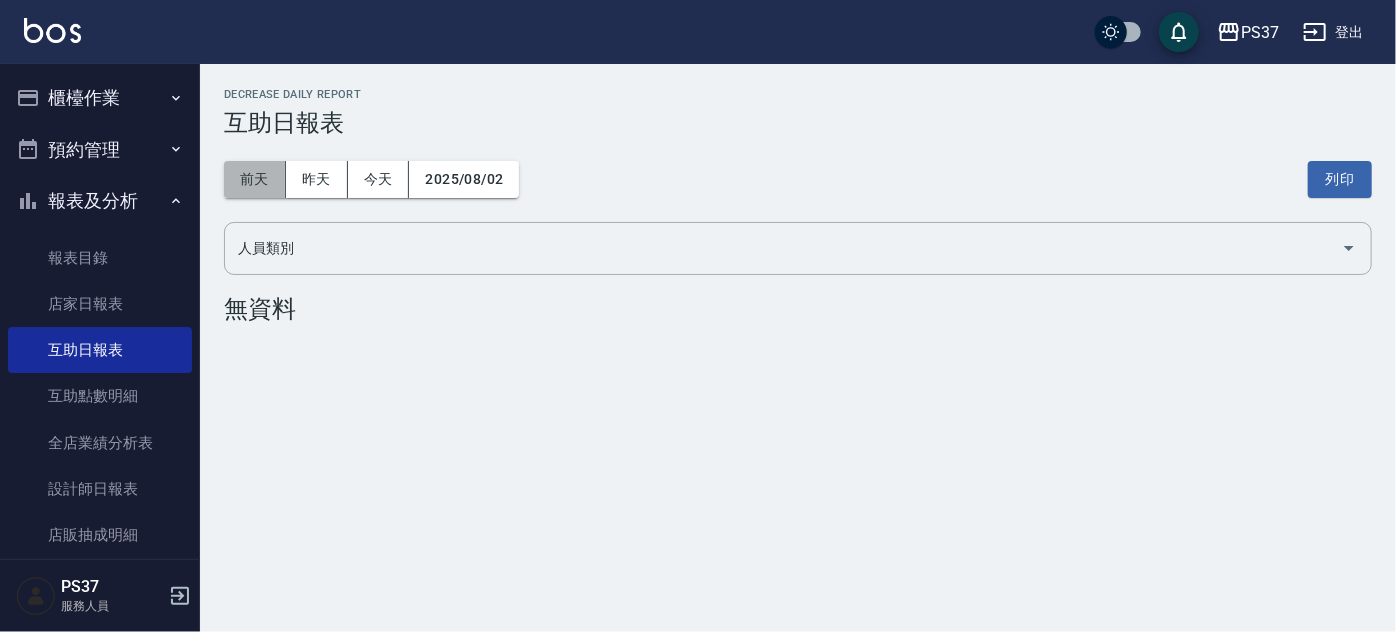 click on "前天" at bounding box center (255, 179) 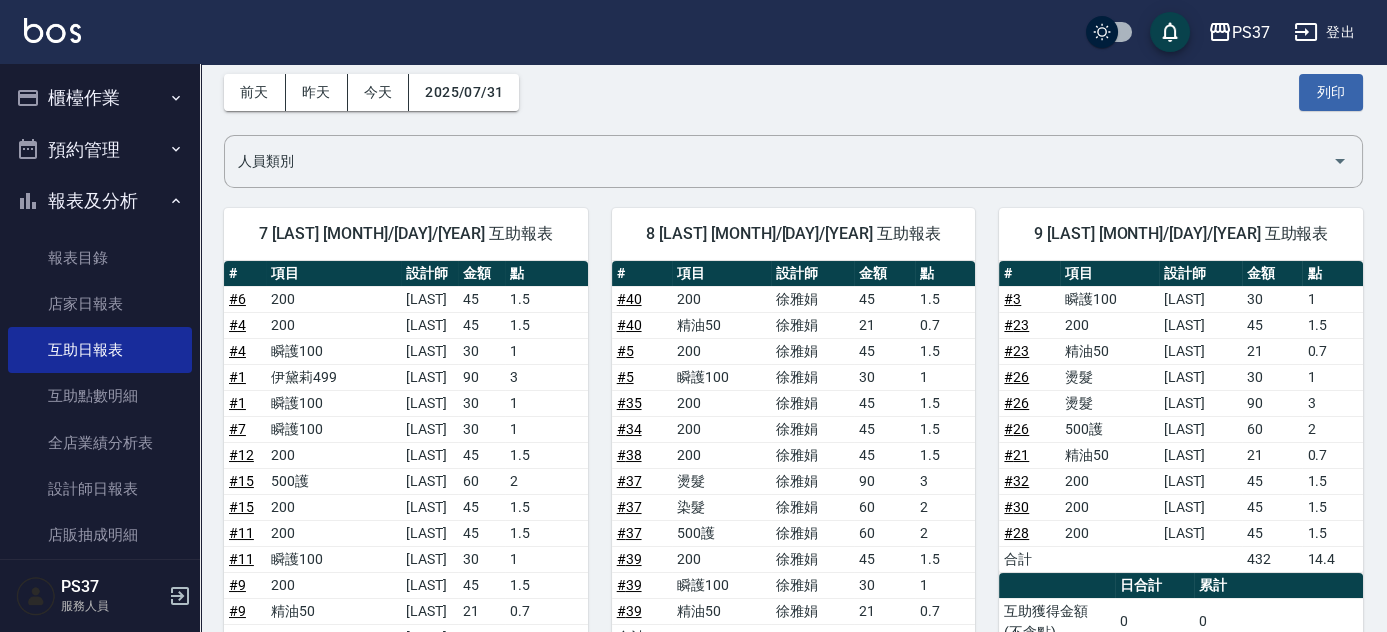 scroll, scrollTop: 0, scrollLeft: 0, axis: both 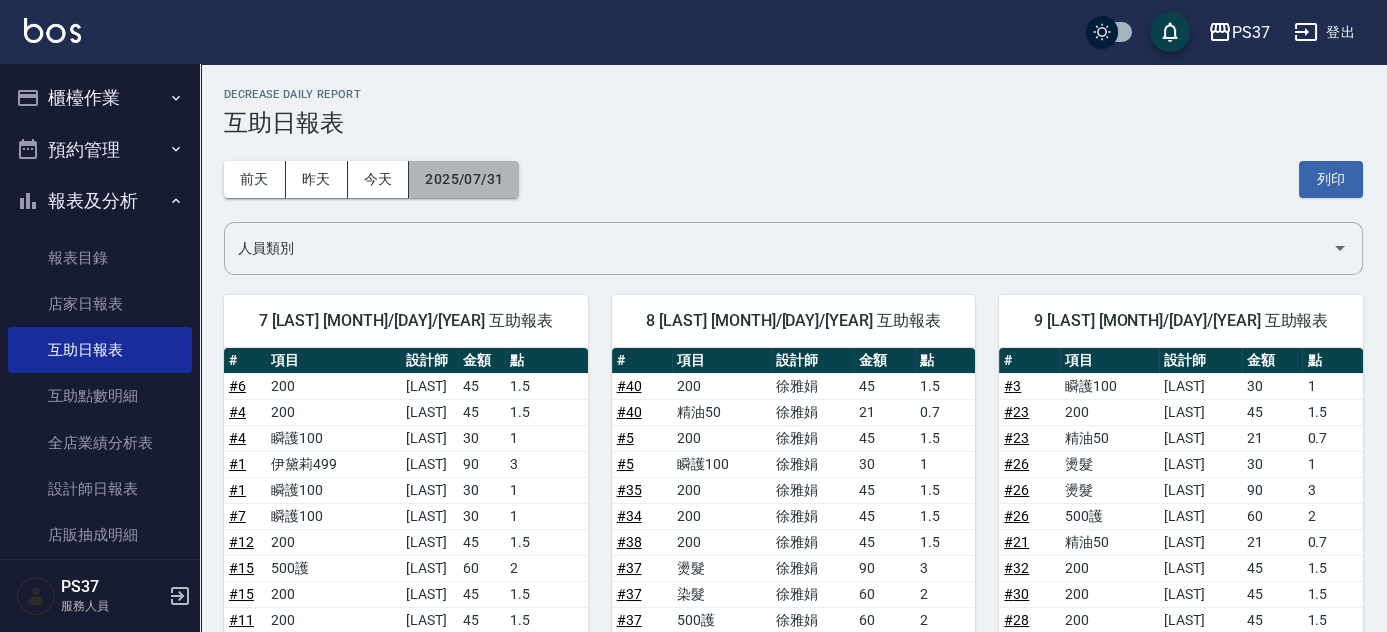 click on "2025/07/31" at bounding box center [464, 179] 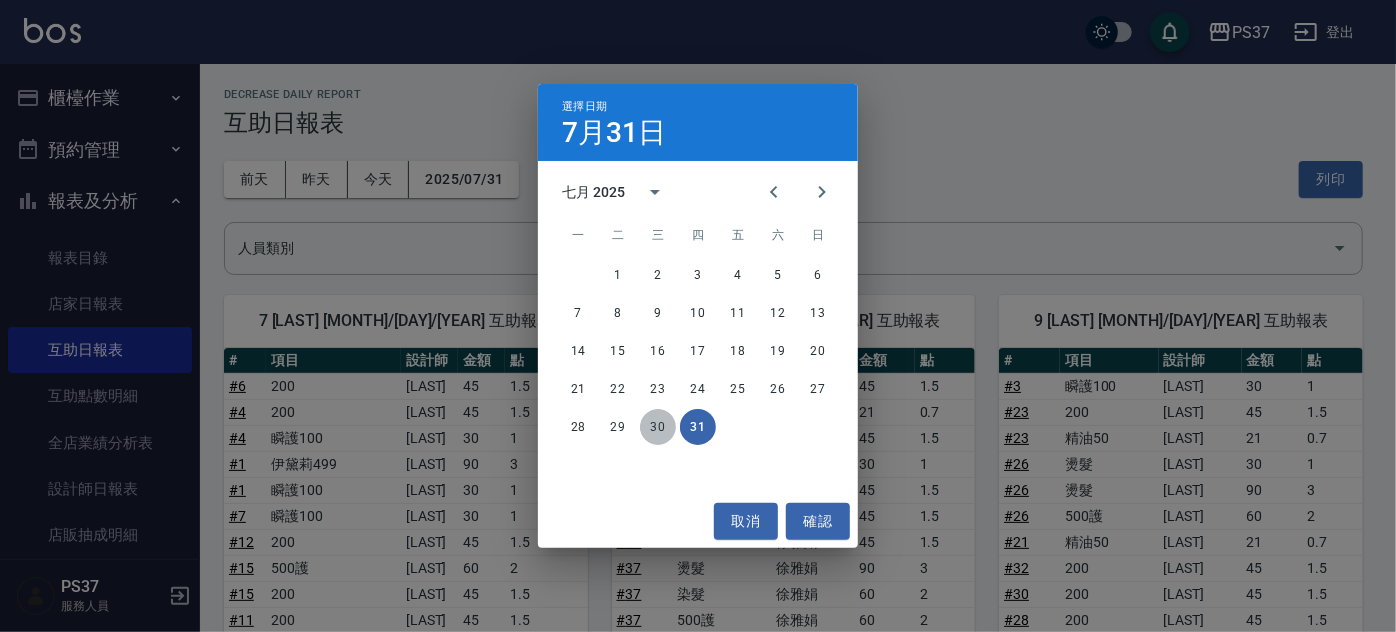 click on "30" at bounding box center [658, 427] 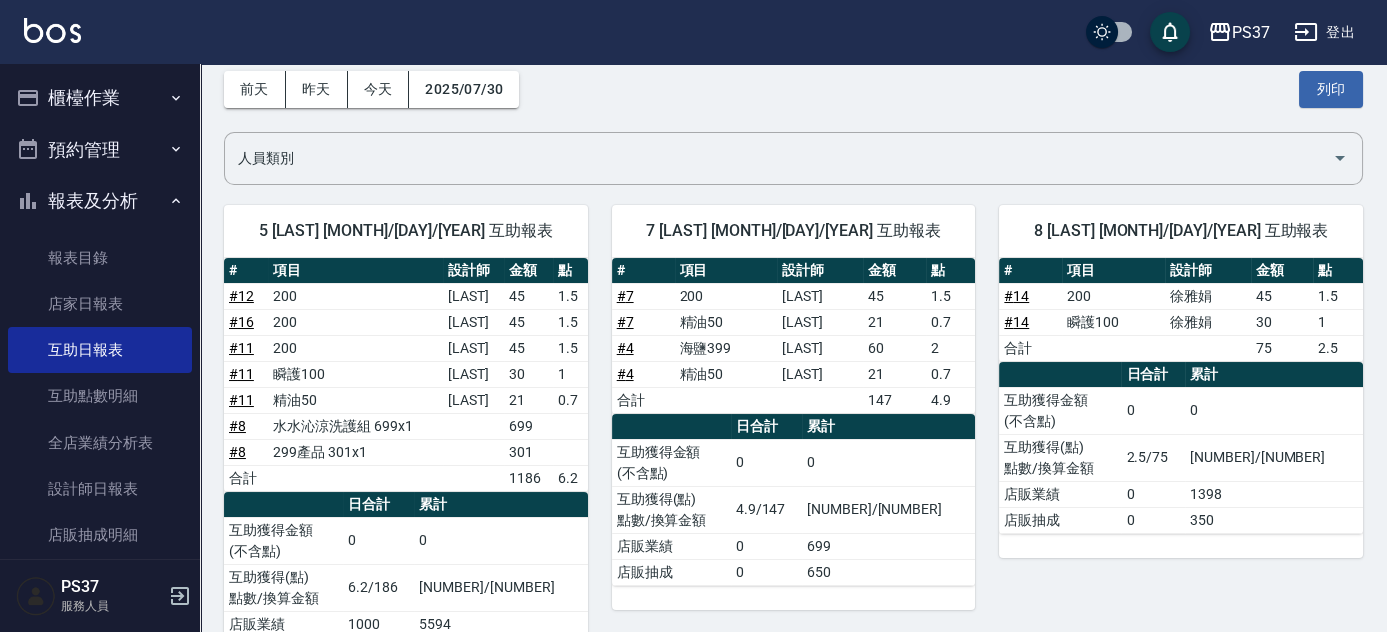 scroll, scrollTop: 0, scrollLeft: 0, axis: both 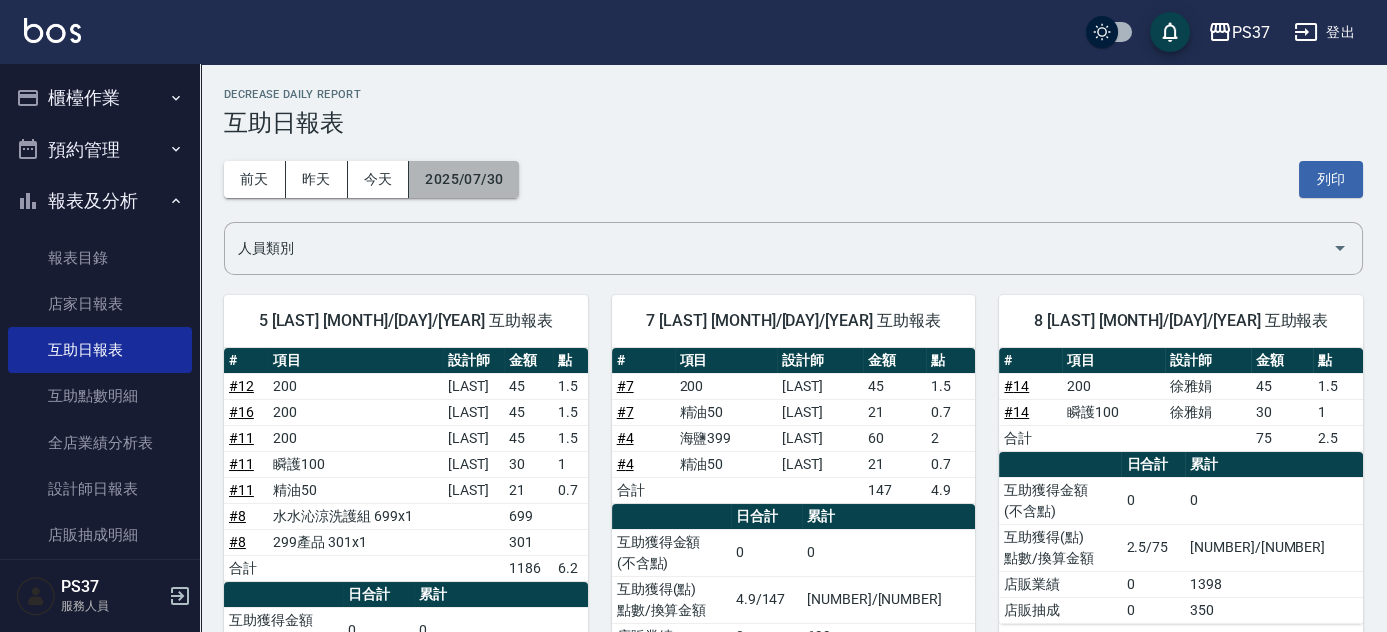 click on "2025/07/30" at bounding box center (464, 179) 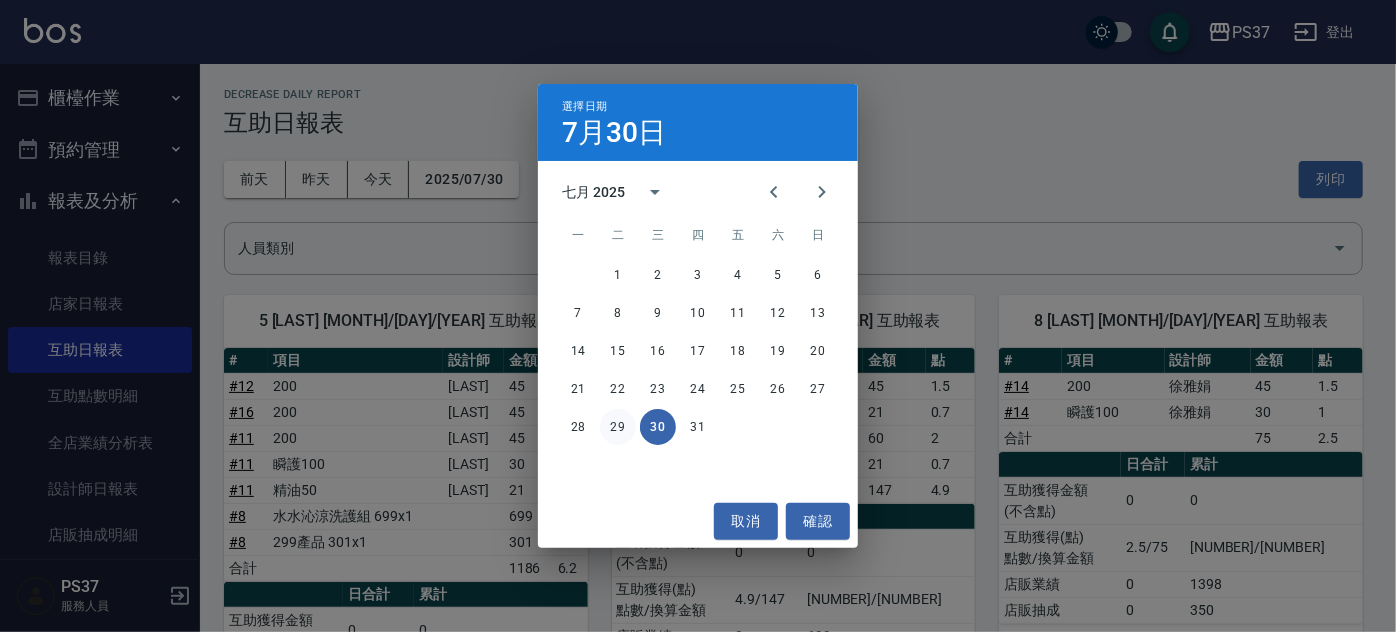click on "29" at bounding box center [618, 427] 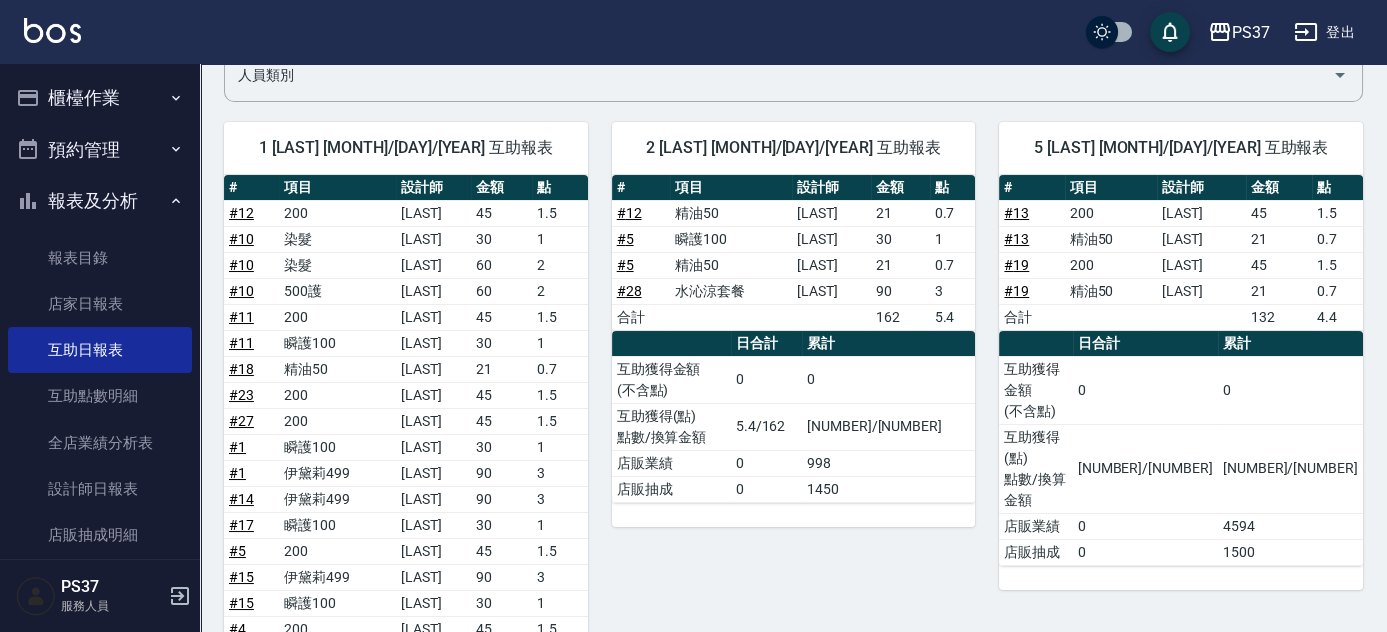 scroll, scrollTop: 90, scrollLeft: 0, axis: vertical 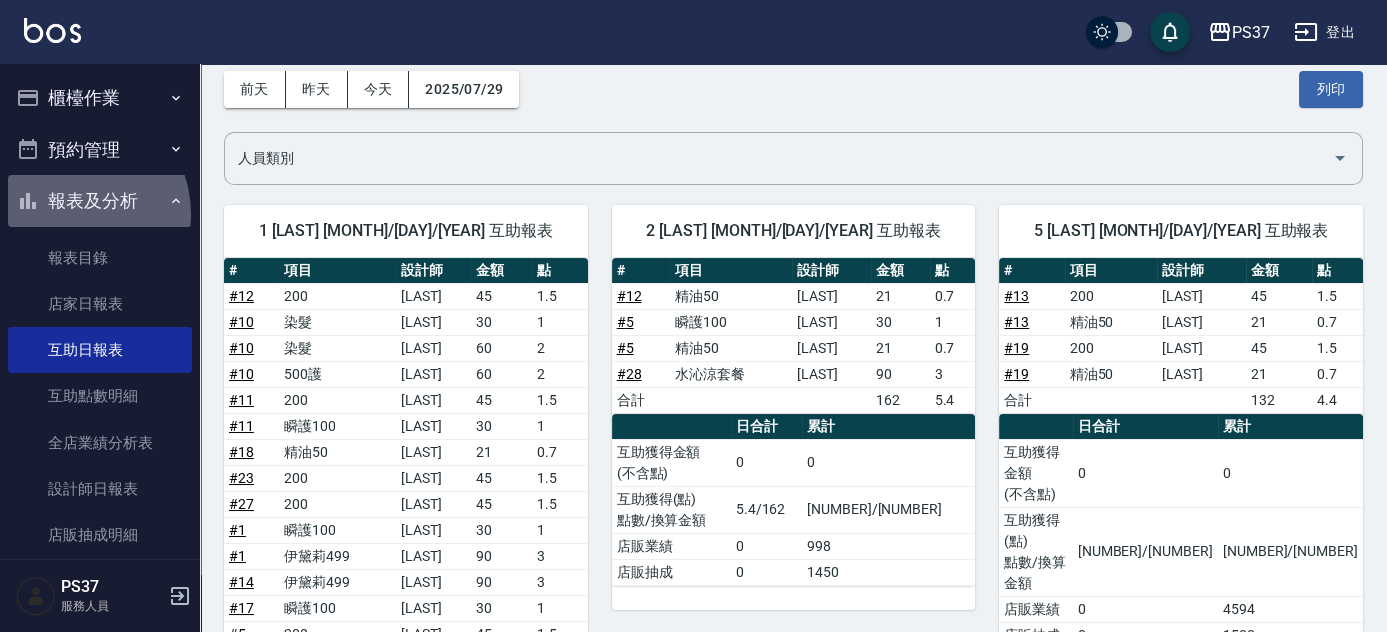 click on "報表及分析" at bounding box center (100, 201) 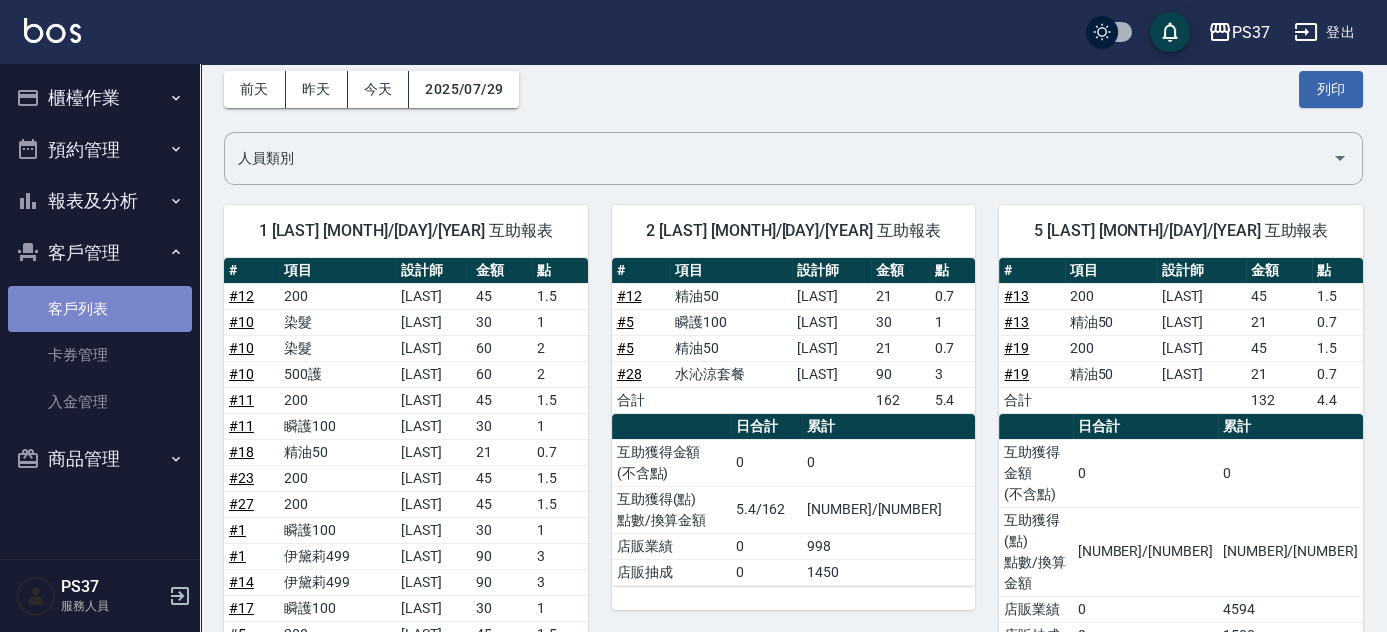 click on "客戶列表" at bounding box center [100, 309] 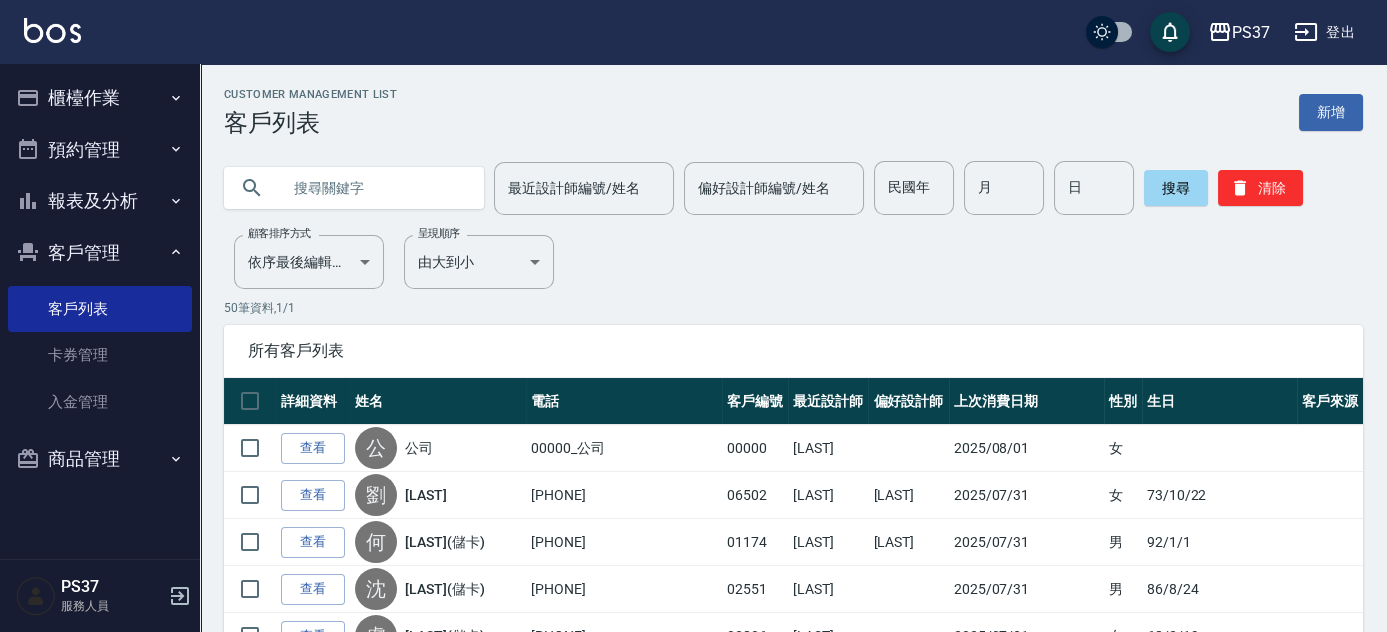 click on "Customer Management List 客戶列表 新增 最近設計師編號/姓名 最近設計師編號/姓名 偏好設計師編號/姓名 偏好設計師編號/姓名 民國年 民國年 月 月 日 日 搜尋 清除 顧客排序方式 依序最後編輯時間 UPDATEDAT 顧客排序方式 呈現順序 由大到小 DESC 呈現順序 50  筆資料,  1 / 1 所有客戶列表 詳細資料 姓名 電話 客戶編號 最近設計師 偏好設計師 上次消費日期 性別 生日 客戶來源 查看 公 公司 00000_公司 00000 [LAST] [PHONE] 06502 [LAST] [LAST] [DATE] 女 [YEAR]/[MONTH]/[DAY] 查看 劉 劉 [LAST] [PHONE] 06502 [LAST] [LAST] [DATE] 女 [YEAR]/[MONTH]/[DAY] 查看 何 [LAST](儲卡) [PHONE] 01174 [LAST] [LAST] [DATE] 男 [YEAR]/[MONTH]/[DAY] 查看 沈 沈 [LAST](儲卡) [PHONE] 02551 [LAST] [DATE] 男 [YEAR]/[MONTH]/[DAY] 查看 盧 [LAST](儲卡) [PHONE] 03806 [LAST] [DATE] 女 [YEAR]/[MONTH]/[DAY] 查看 李 [LAST] [PHONE] 07321 [LAST] [LAST] [DATE] 女 [YEAR]/[MONTH]/[DAY] 查看 阮 [LAST](儲卡) [PHONE] 04431 [LAST] [DATE]" at bounding box center [793, 1466] 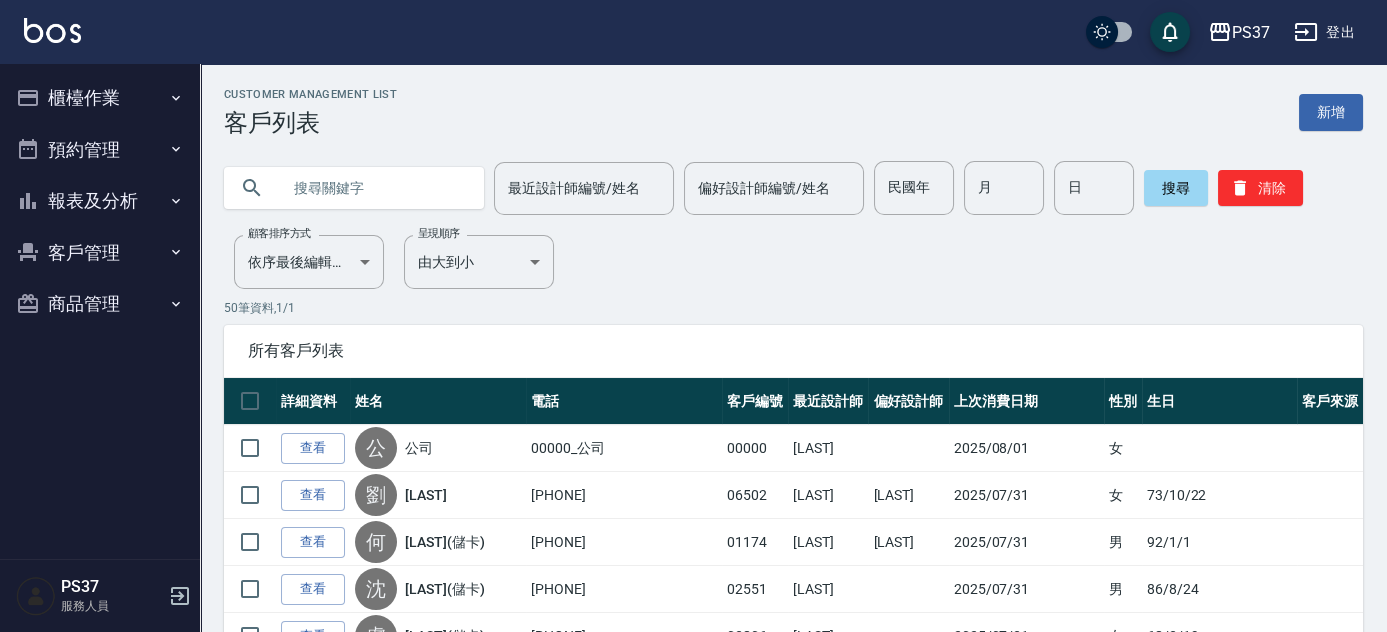 click on "報表及分析" at bounding box center [100, 201] 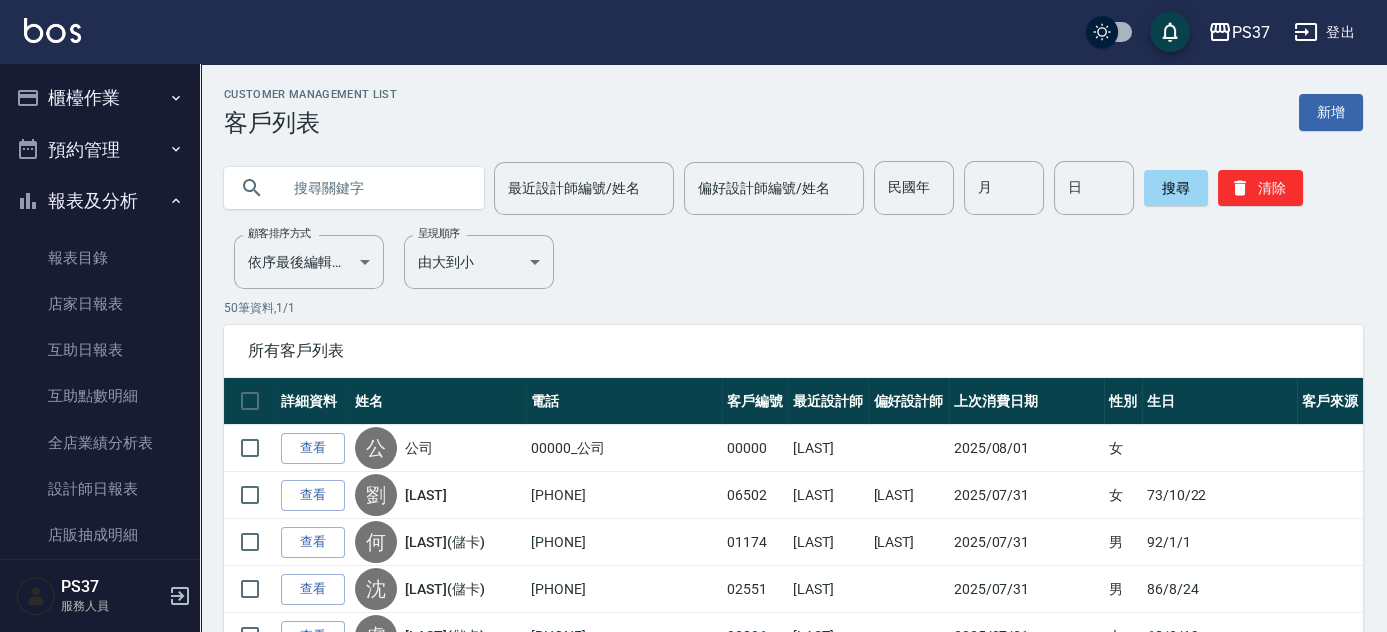 click on "報表及分析" at bounding box center (100, 201) 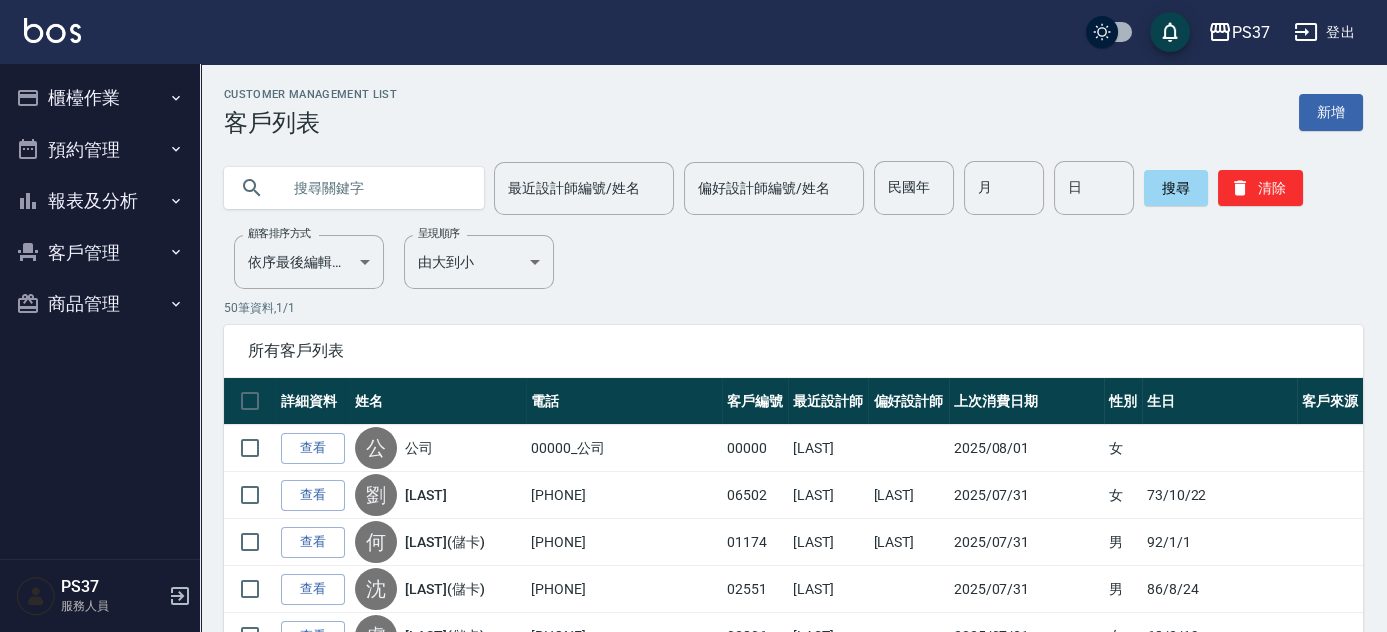 click on "Customer Management List 客戶列表 新增 最近設計師編號/姓名 最近設計師編號/姓名 偏好設計師編號/姓名 偏好設計師編號/姓名 民國年 民國年 月 月 日 日 搜尋 清除 顧客排序方式 依序最後編輯時間 UPDATEDAT 顧客排序方式 呈現順序 由大到小 DESC 呈現順序 50  筆資料,  1 / 1 所有客戶列表 詳細資料 姓名 電話 客戶編號 最近設計師 偏好設計師 上次消費日期 性別 生日 客戶來源 查看 公 公司 00000_公司 00000 [LAST] [PHONE] 06502 [LAST] [LAST] [DATE] 女 [YEAR]/[MONTH]/[DAY] 查看 劉 劉 [LAST] [PHONE] 06502 [LAST] [LAST] [DATE] 女 [YEAR]/[MONTH]/[DAY] 查看 何 [LAST](儲卡) [PHONE] 01174 [LAST] [LAST] [DATE] 男 [YEAR]/[MONTH]/[DAY] 查看 沈 沈 [LAST](儲卡) [PHONE] 02551 [LAST] [DATE] 男 [YEAR]/[MONTH]/[DAY] 查看 盧 [LAST](儲卡) [PHONE] 03806 [LAST] [DATE] 女 [YEAR]/[MONTH]/[DAY] 查看 李 [LAST] [PHONE] 07321 [LAST] [LAST] [DATE] 女 [YEAR]/[MONTH]/[DAY] 查看 阮 [LAST](儲卡) [PHONE] 04431 [LAST] [DATE]" at bounding box center (793, 1466) 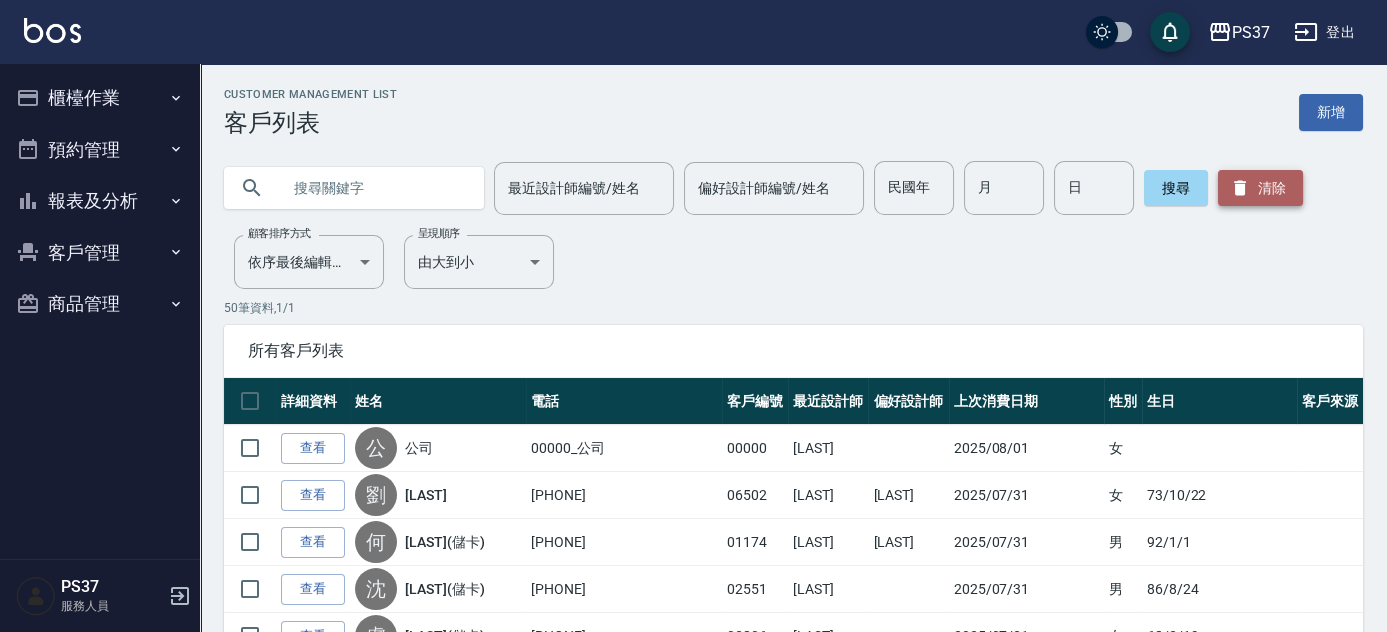 click 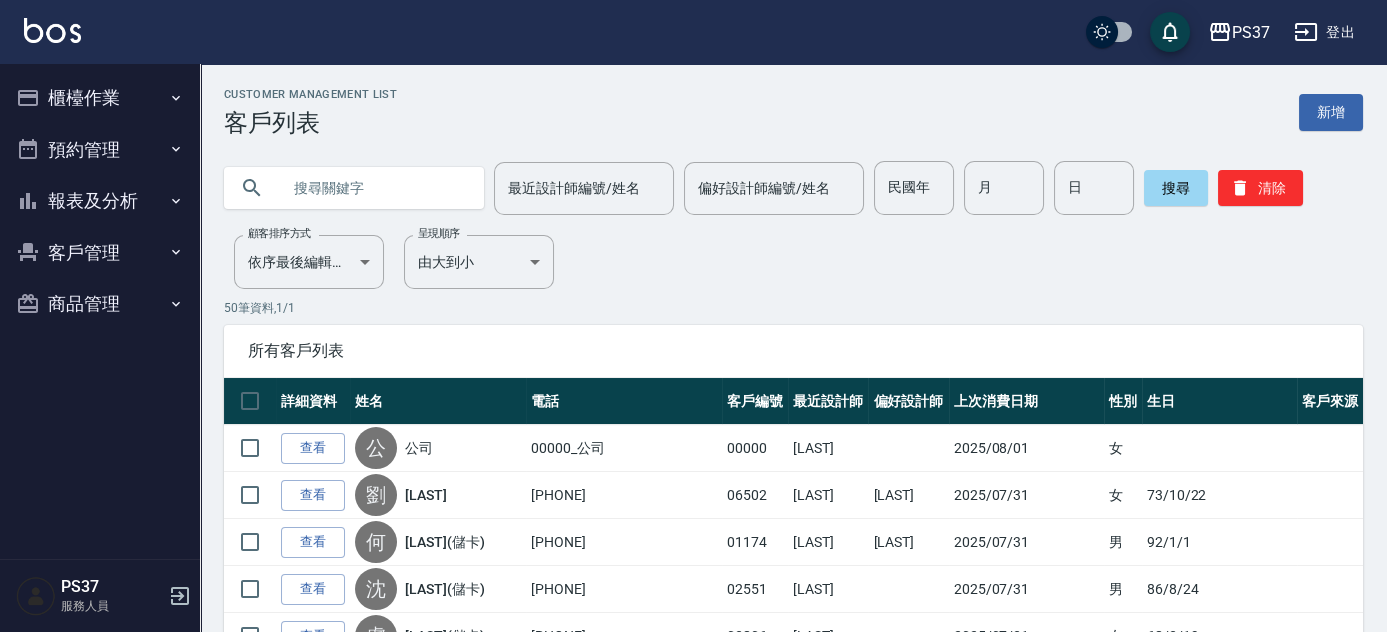click on "Customer Management List 客戶列表 新增 最近設計師編號/姓名 最近設計師編號/姓名 偏好設計師編號/姓名 偏好設計師編號/姓名 民國年 民國年 月 月 日 日 搜尋 清除 顧客排序方式 依序最後編輯時間 UPDATEDAT 顧客排序方式 呈現順序 由大到小 DESC 呈現順序 50  筆資料,  1 / 1 所有客戶列表 詳細資料 姓名 電話 客戶編號 最近設計師 偏好設計師 上次消費日期 性別 生日 客戶來源 查看 公 公司 00000_公司 00000 [LAST] [PHONE] 06502 [LAST] [LAST] [DATE] 女 [YEAR]/[MONTH]/[DAY] 查看 劉 劉 [LAST] [PHONE] 06502 [LAST] [LAST] [DATE] 女 [YEAR]/[MONTH]/[DAY] 查看 何 [LAST](儲卡) [PHONE] 01174 [LAST] [LAST] [DATE] 男 [YEAR]/[MONTH]/[DAY] 查看 沈 沈 [LAST](儲卡) [PHONE] 02551 [LAST] [DATE] 男 [YEAR]/[MONTH]/[DAY] 查看 盧 [LAST](儲卡) [PHONE] 03806 [LAST] [DATE] 女 [YEAR]/[MONTH]/[DAY] 查看 李 [LAST] [PHONE] 07321 [LAST] [LAST] [DATE] 女 [YEAR]/[MONTH]/[DAY] 查看 阮 [LAST](儲卡) [PHONE] 04431 [LAST] [DATE]" at bounding box center [793, 1466] 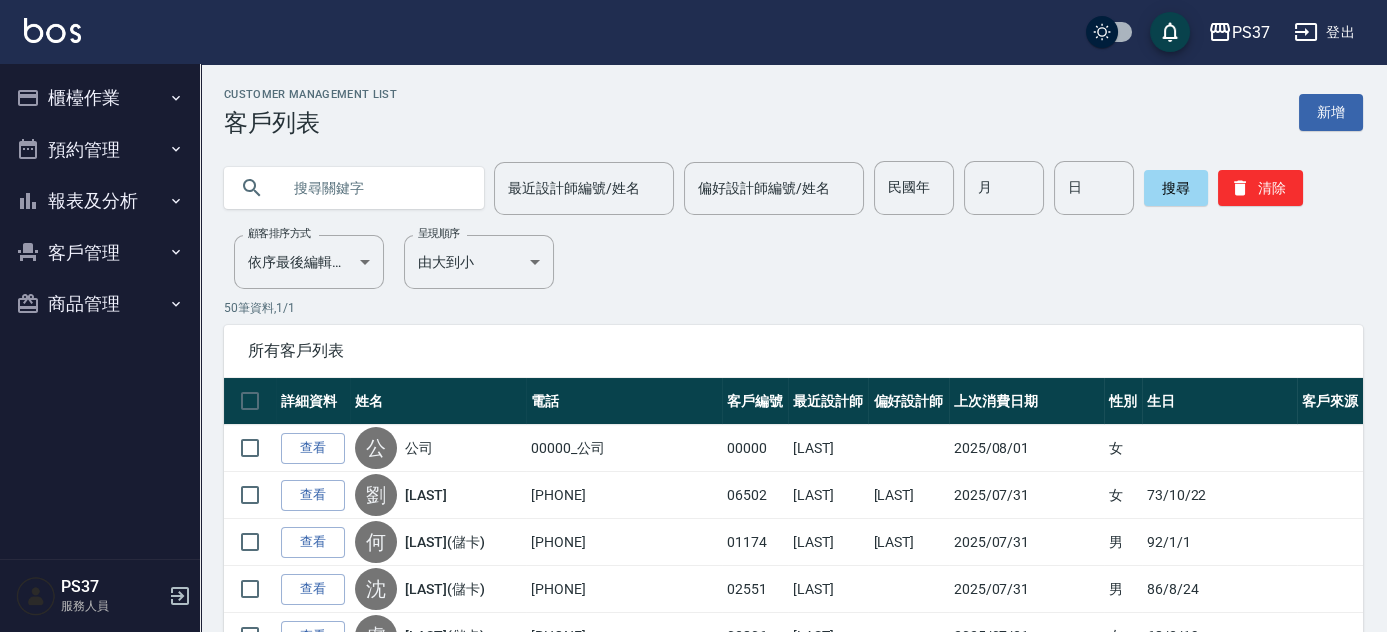 click on "Customer Management List 客戶列表 新增 最近設計師編號/姓名 最近設計師編號/姓名 偏好設計師編號/姓名 偏好設計師編號/姓名 民國年 民國年 月 月 日 日 搜尋 清除 顧客排序方式 依序最後編輯時間 UPDATEDAT 顧客排序方式 呈現順序 由大到小 DESC 呈現順序 50  筆資料,  1 / 1 所有客戶列表 詳細資料 姓名 電話 客戶編號 最近設計師 偏好設計師 上次消費日期 性別 生日 客戶來源 查看 公 公司 00000_公司 00000 [LAST] [PHONE] 06502 [LAST] [LAST] [DATE] 女 [YEAR]/[MONTH]/[DAY] 查看 劉 劉 [LAST] [PHONE] 06502 [LAST] [LAST] [DATE] 女 [YEAR]/[MONTH]/[DAY] 查看 何 [LAST](儲卡) [PHONE] 01174 [LAST] [LAST] [DATE] 男 [YEAR]/[MONTH]/[DAY] 查看 沈 沈 [LAST](儲卡) [PHONE] 02551 [LAST] [DATE] 男 [YEAR]/[MONTH]/[DAY] 查看 盧 [LAST](儲卡) [PHONE] 03806 [LAST] [DATE] 女 [YEAR]/[MONTH]/[DAY] 查看 李 [LAST] [PHONE] 07321 [LAST] [LAST] [DATE] 女 [YEAR]/[MONTH]/[DAY] 查看 阮 [LAST](儲卡) [PHONE] 04431 [LAST] [DATE]" at bounding box center [793, 1466] 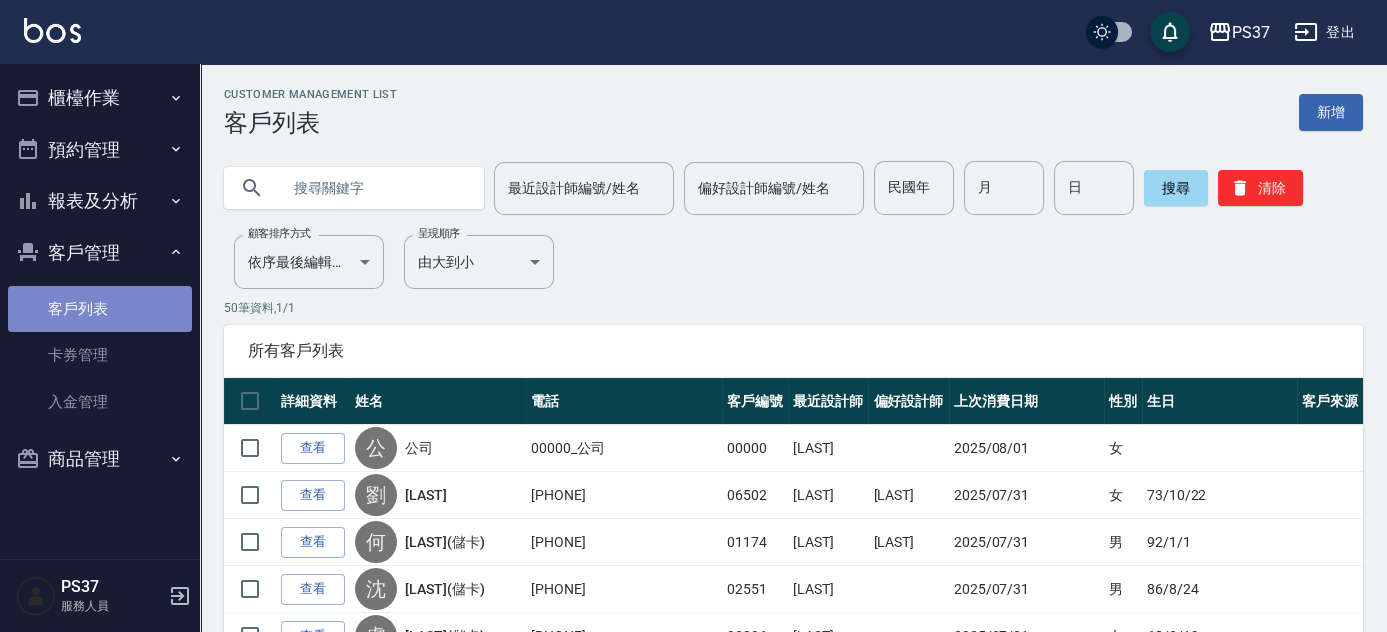 click on "客戶列表" at bounding box center (100, 309) 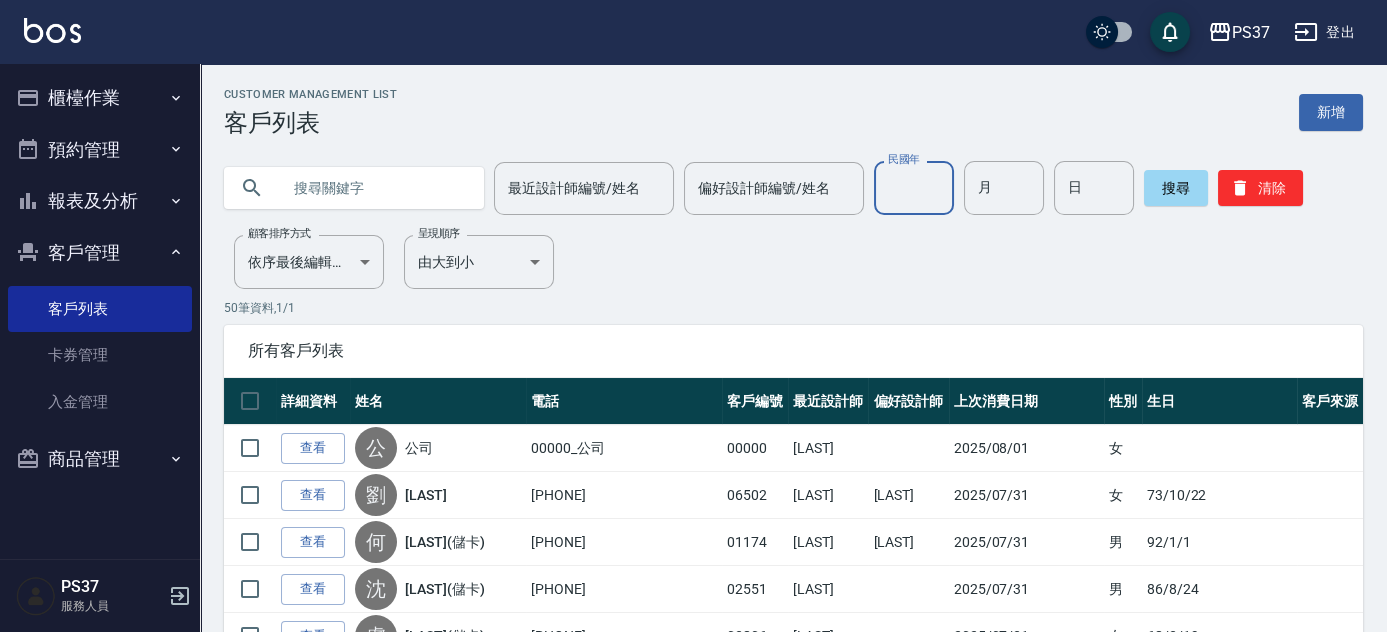 click on "民國年" at bounding box center (914, 188) 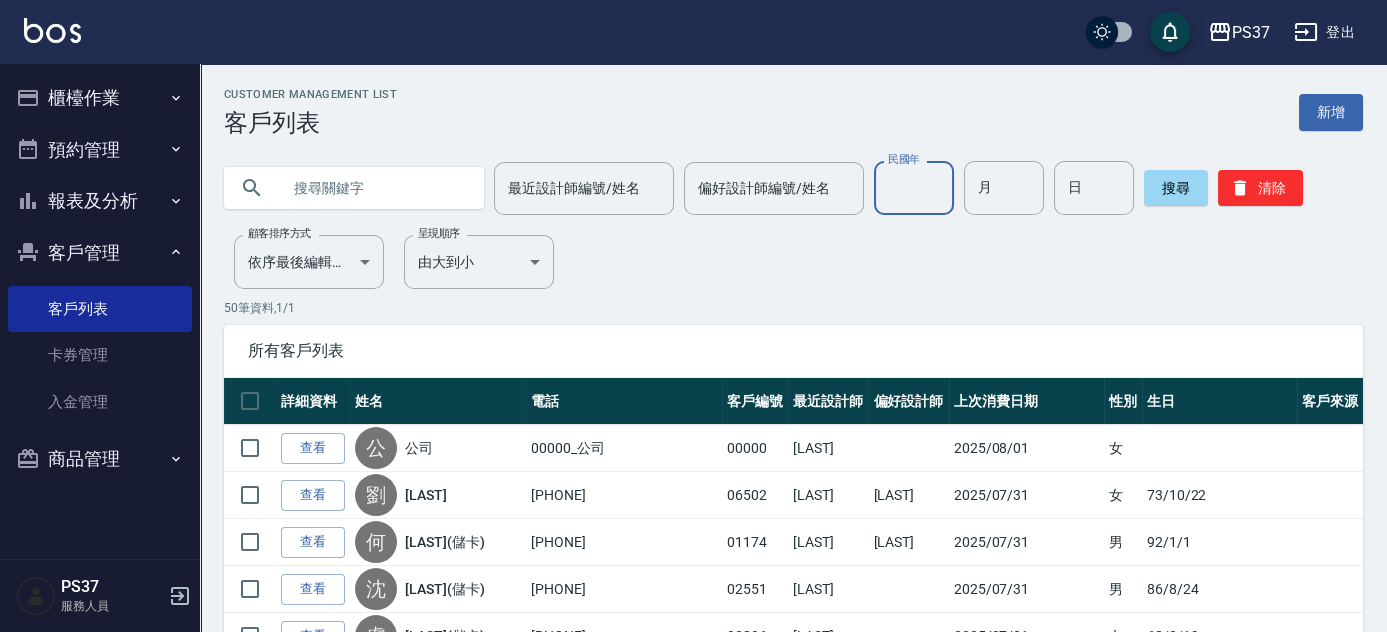 type on "8" 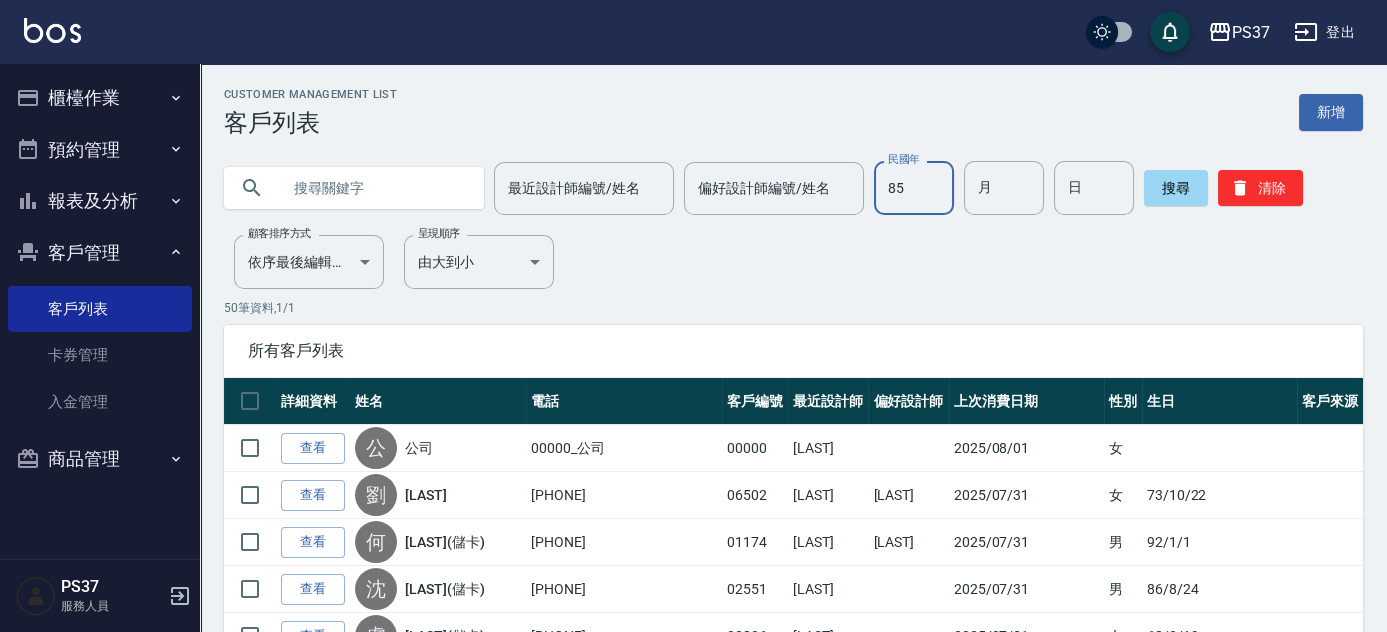 type on "85" 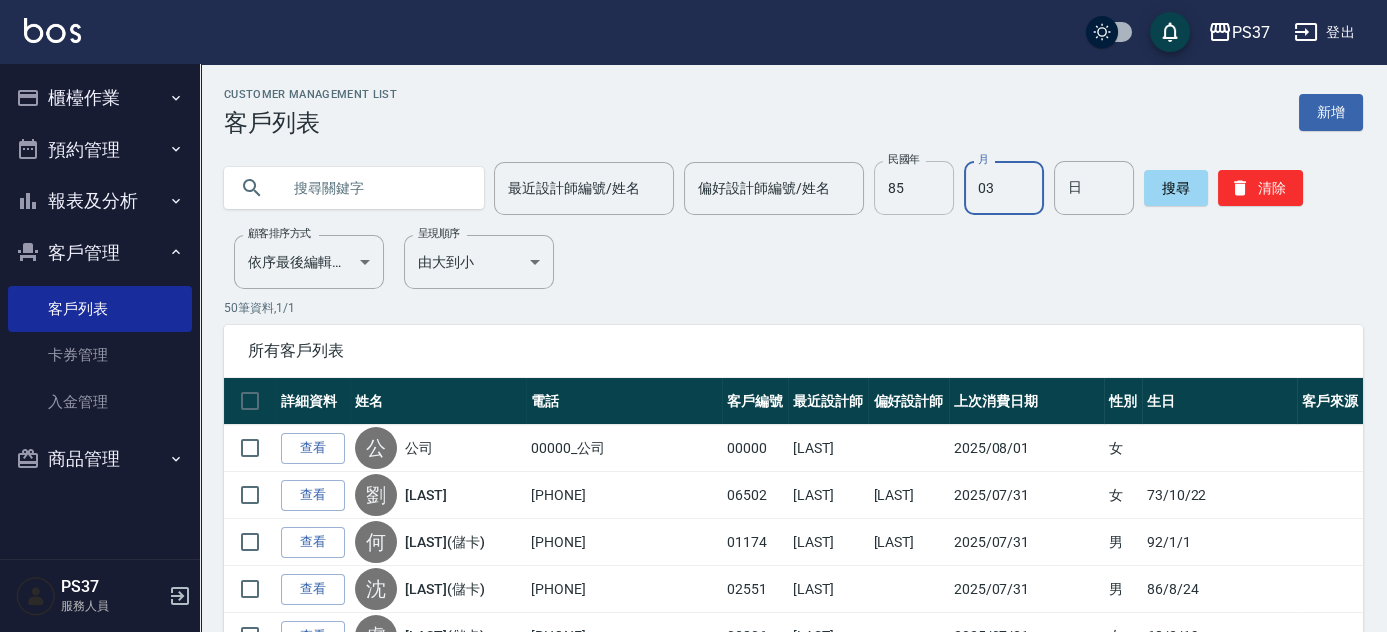 type on "03" 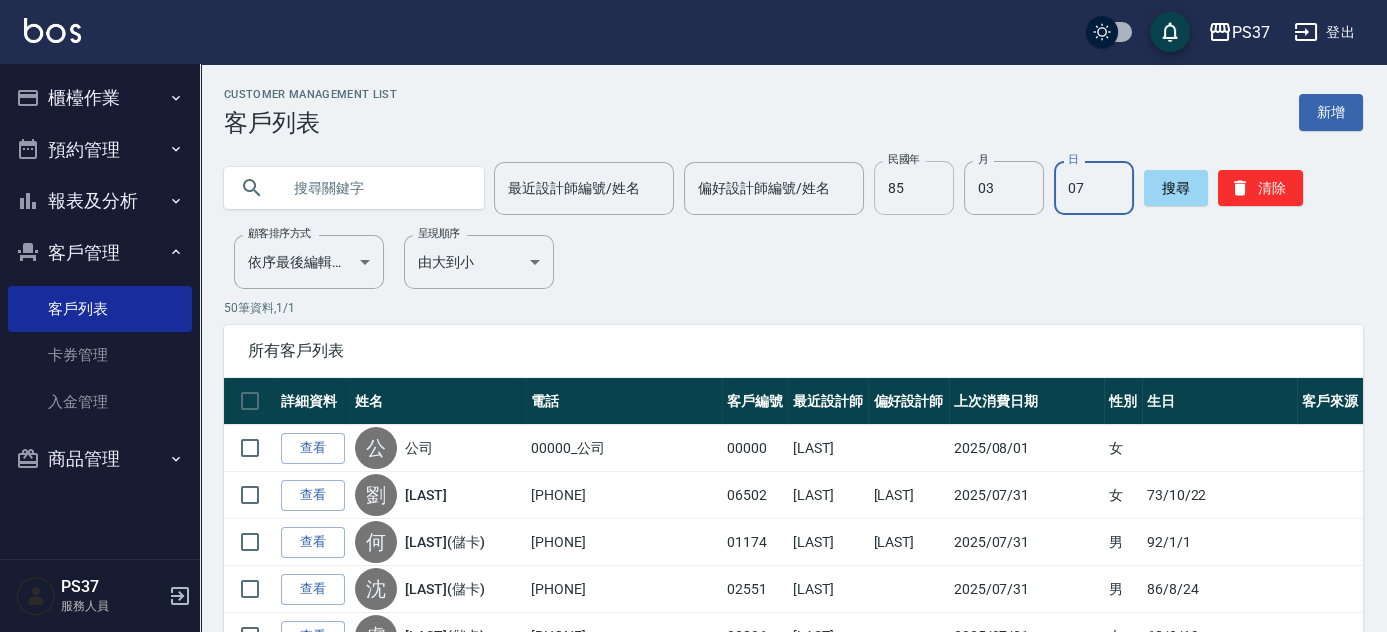 type on "07" 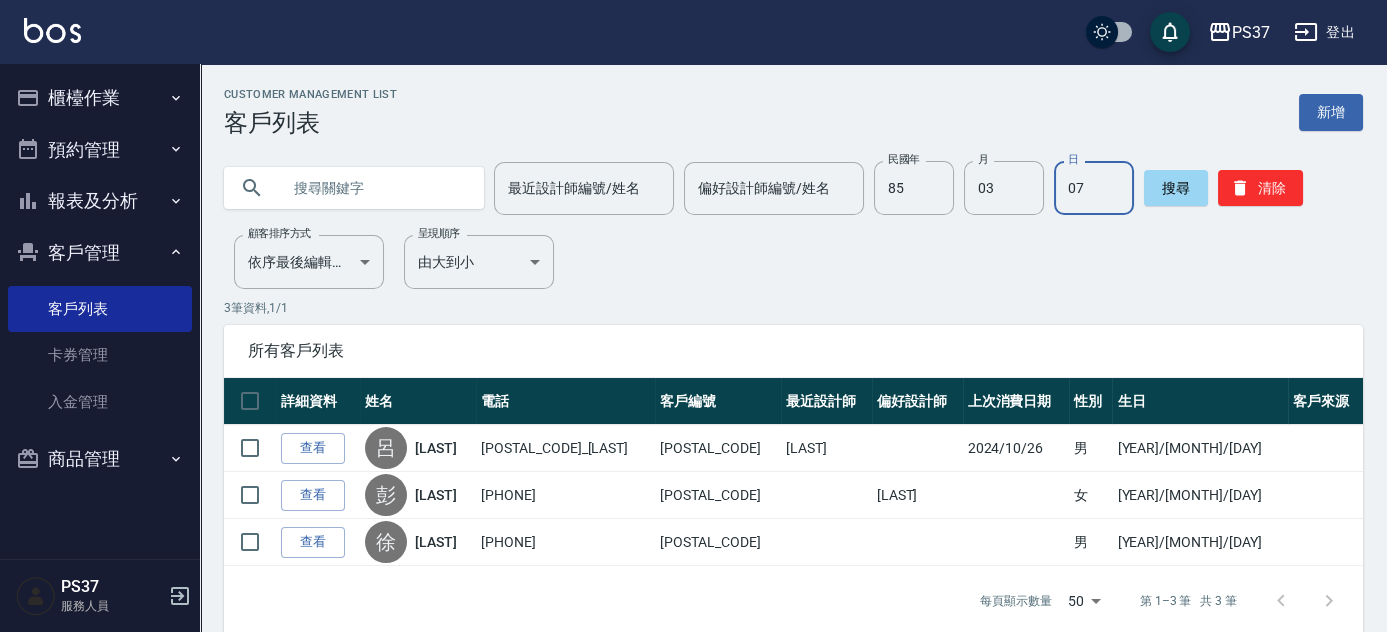 drag, startPoint x: 1274, startPoint y: 186, endPoint x: 1179, endPoint y: 207, distance: 97.29337 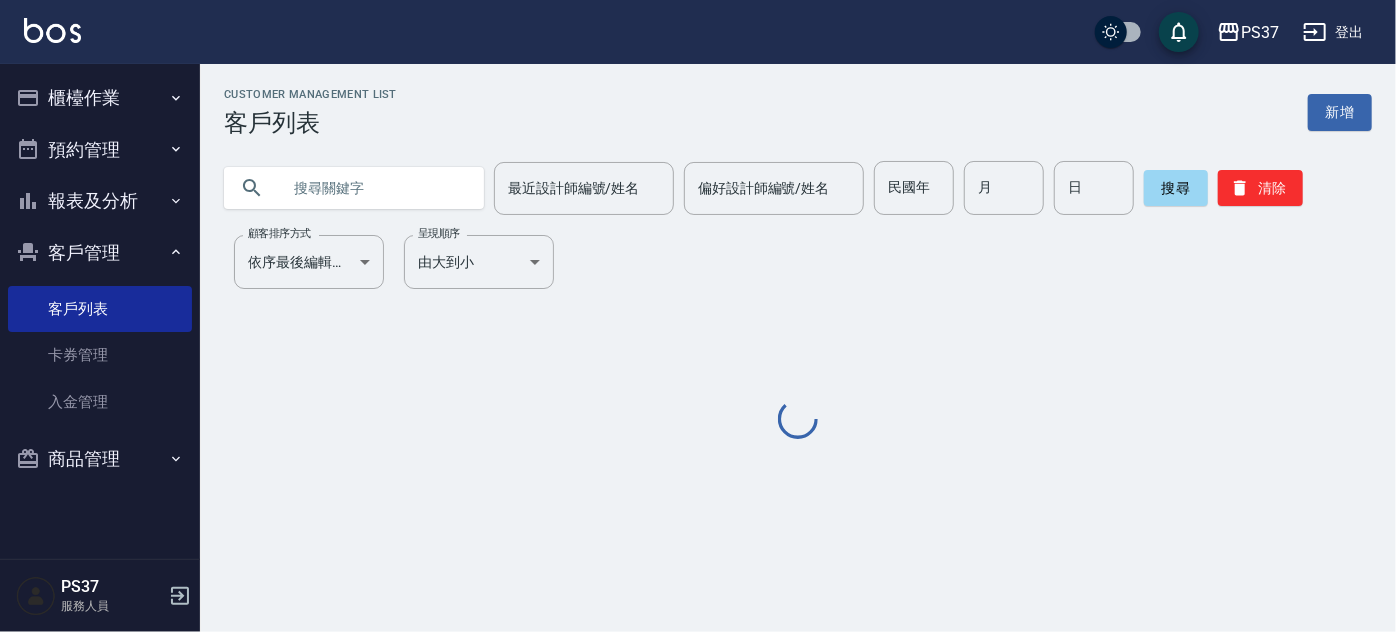 click on "民國年" at bounding box center (914, 188) 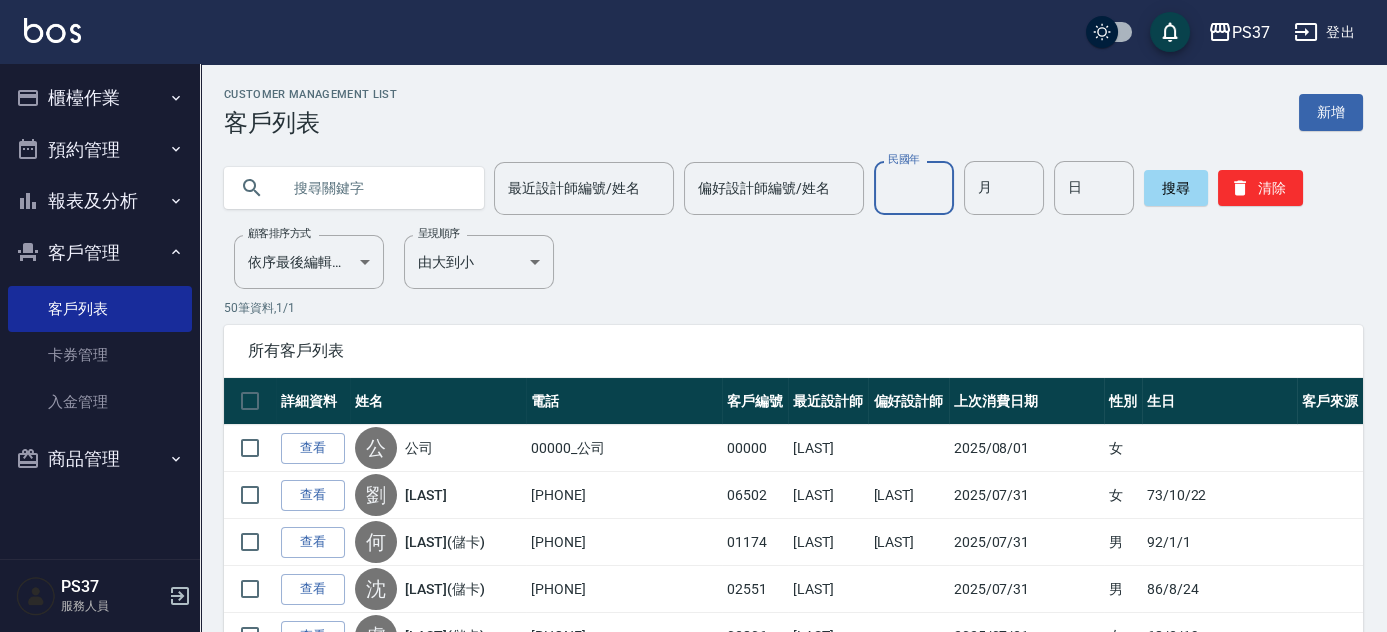 click at bounding box center (374, 188) 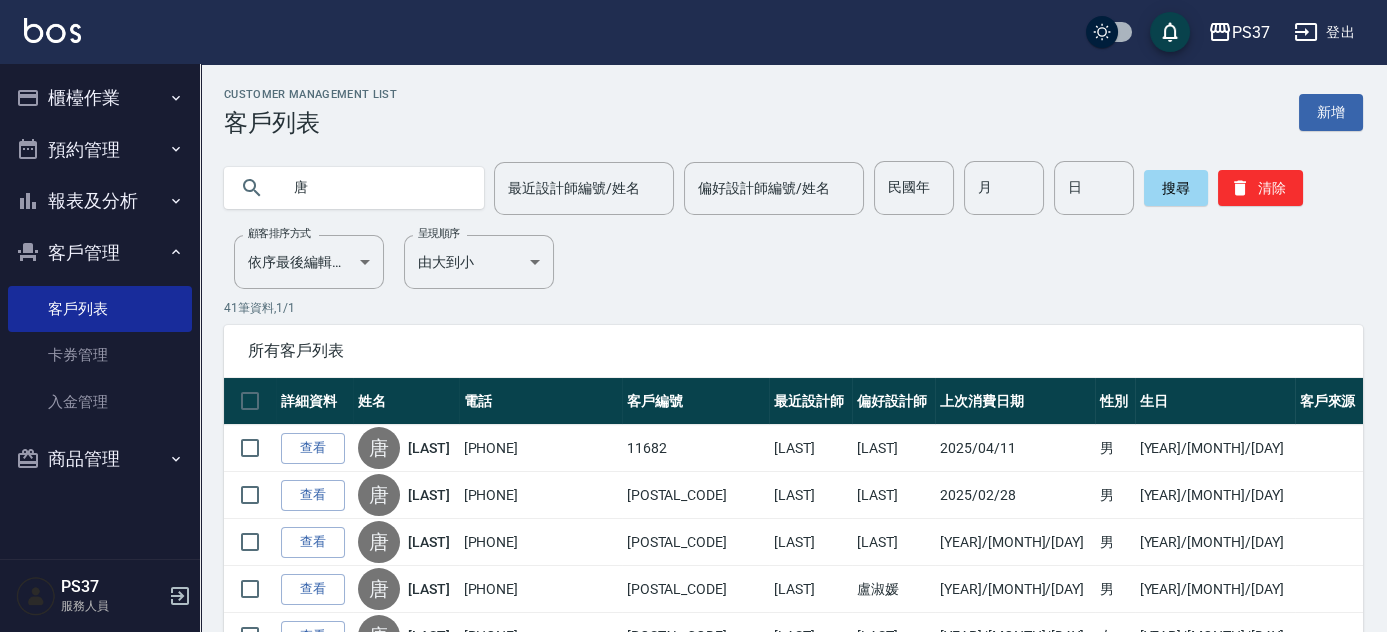 click on "唐" at bounding box center (374, 188) 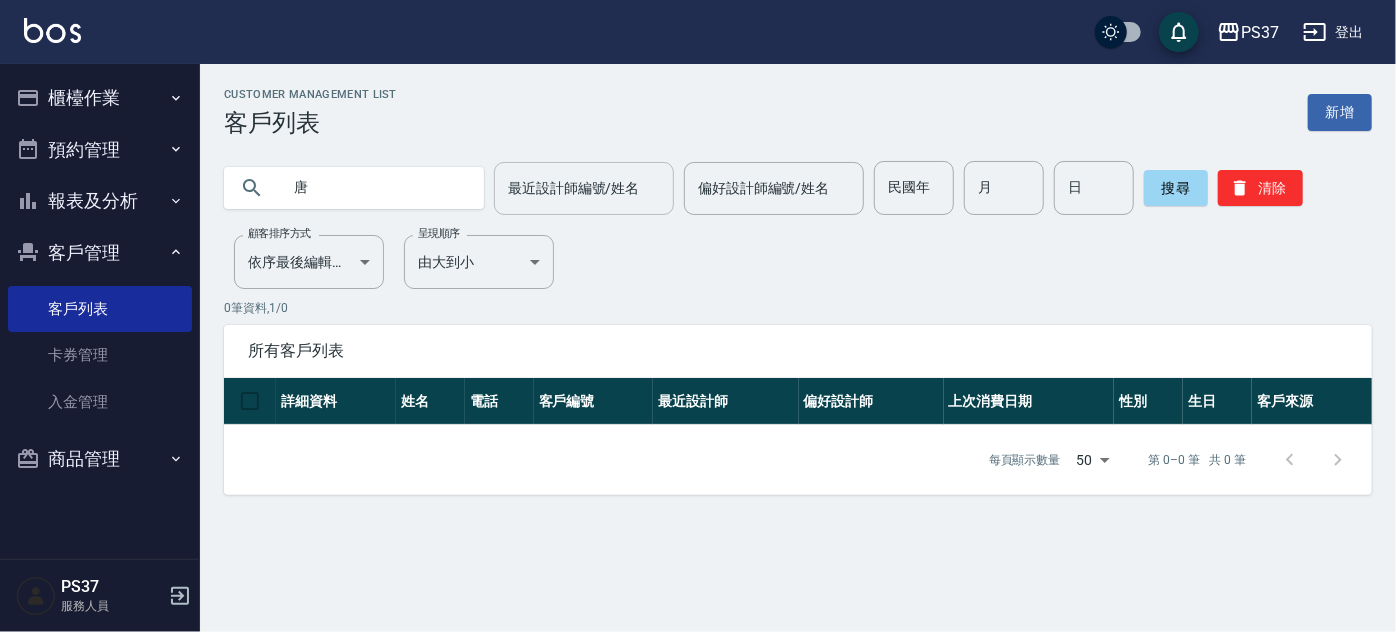 type on "唐" 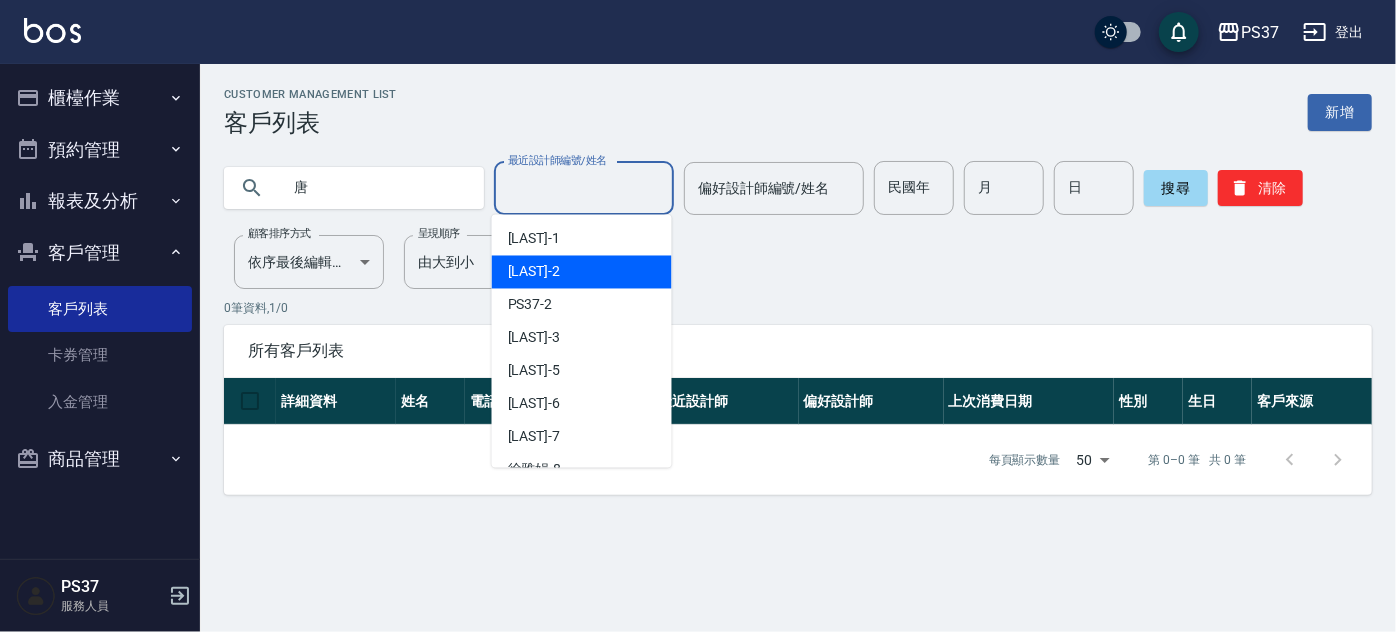 click on "[LAST] -2" at bounding box center (582, 272) 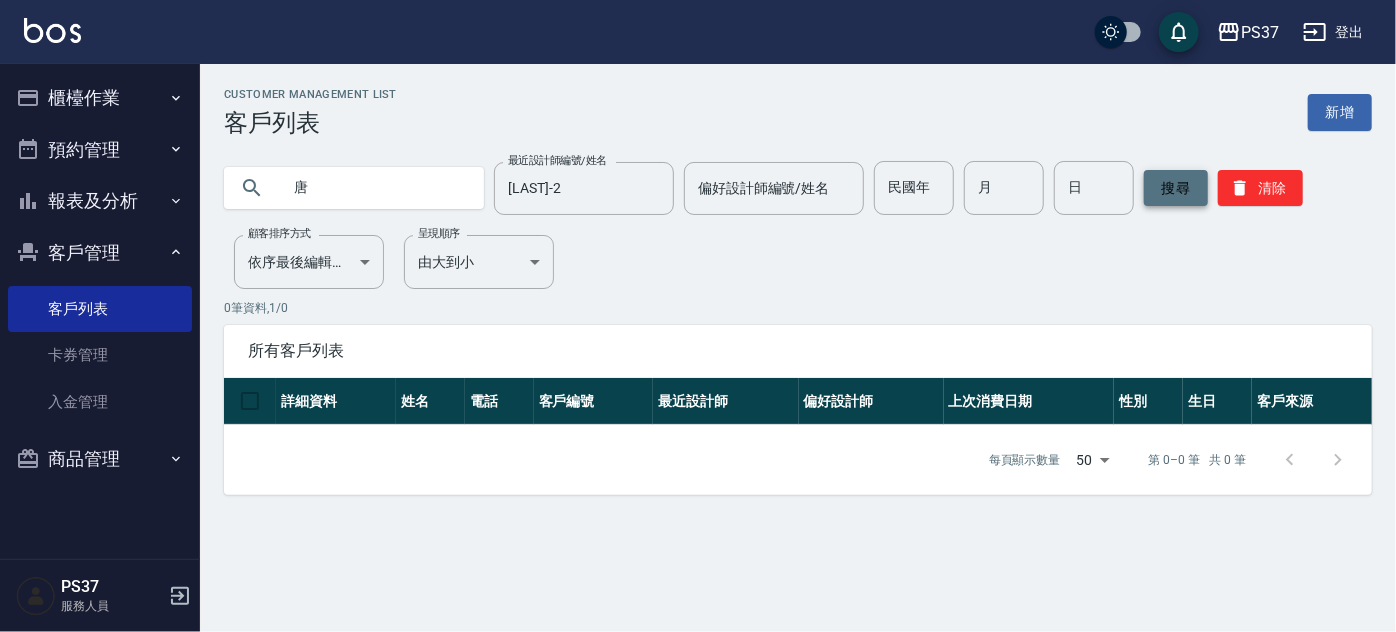 click on "搜尋" at bounding box center [1176, 188] 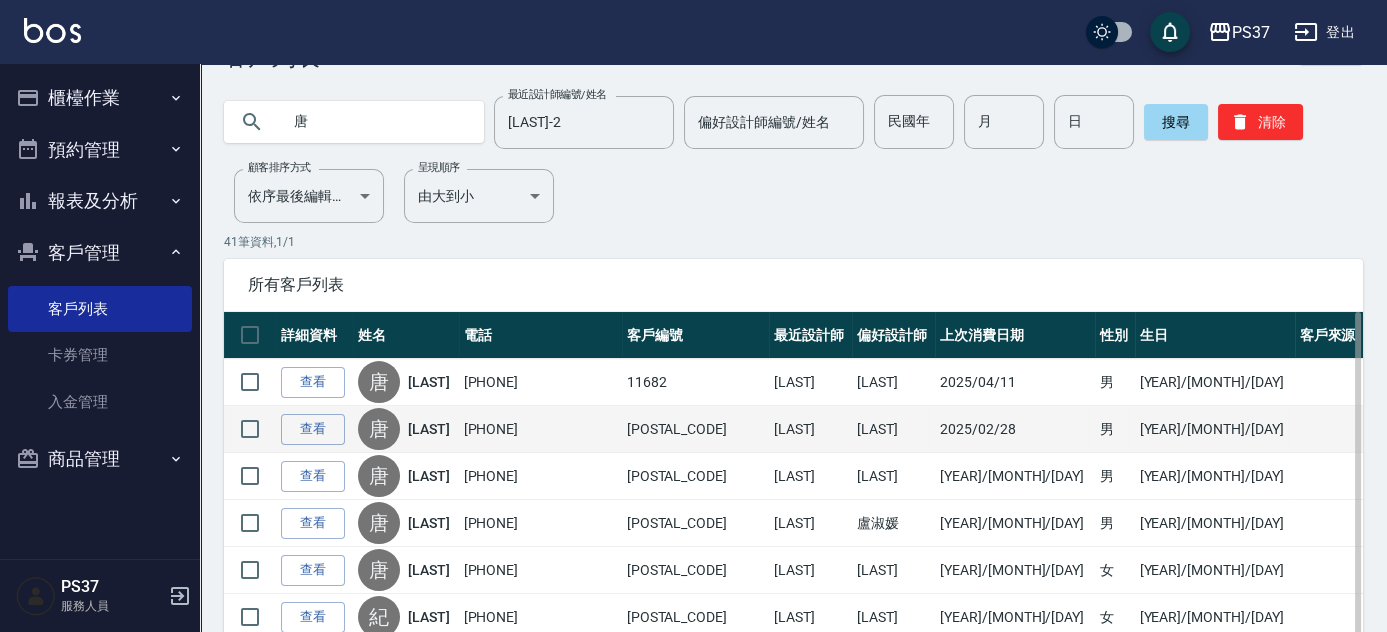 scroll, scrollTop: 90, scrollLeft: 0, axis: vertical 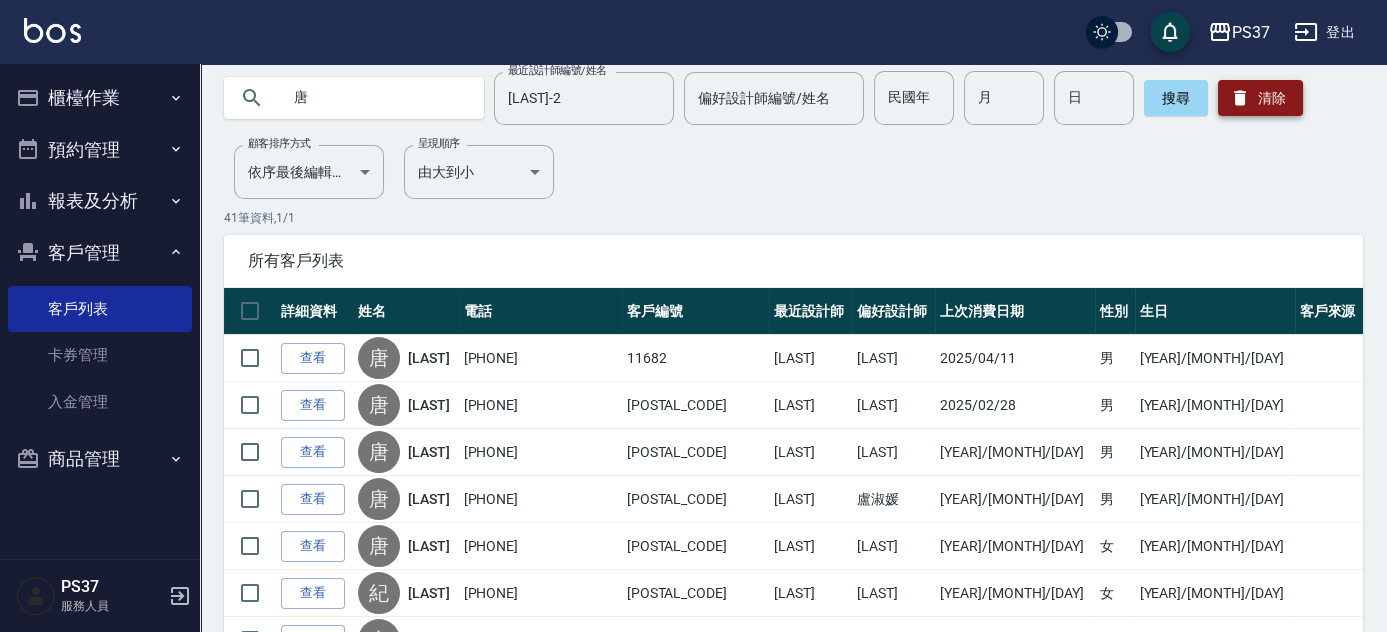 click on "清除" at bounding box center [1260, 98] 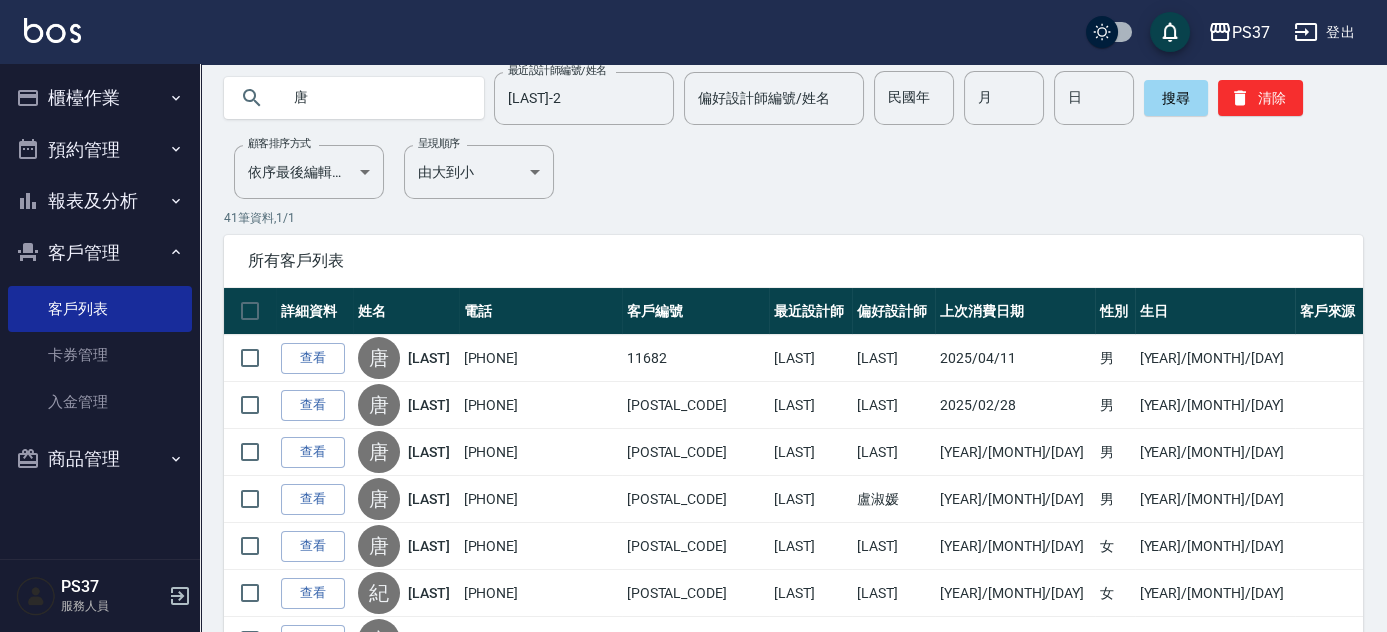 type 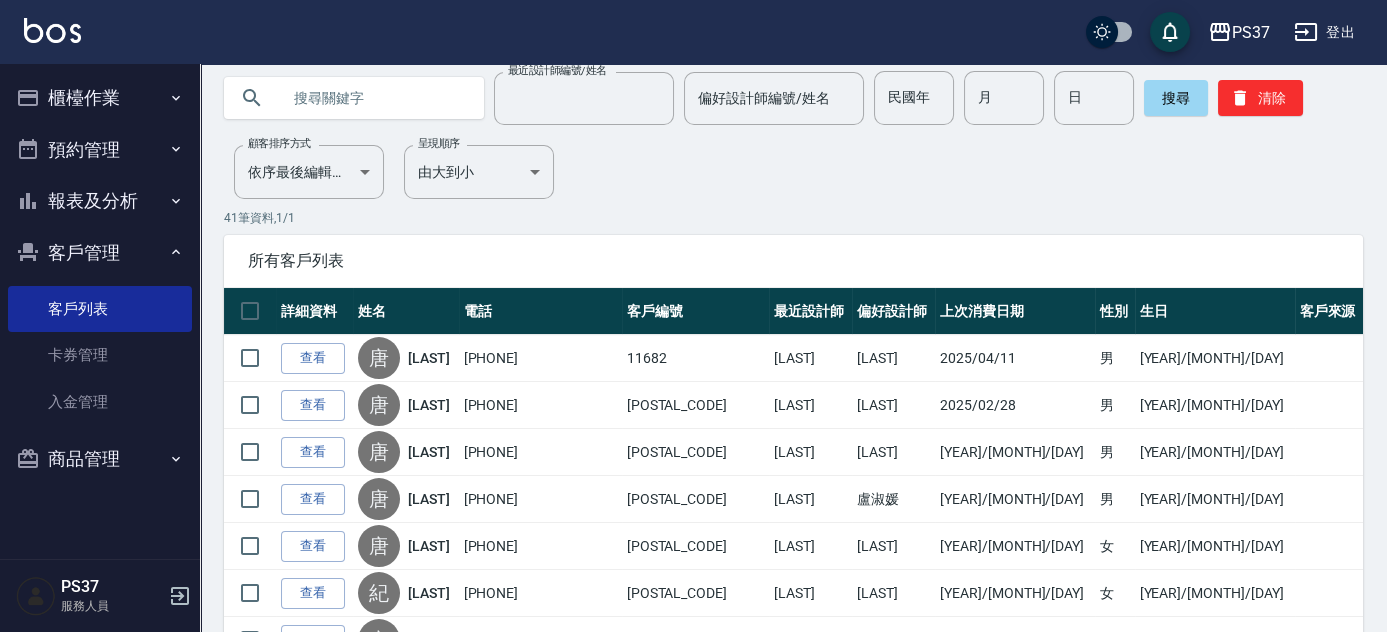 scroll, scrollTop: 0, scrollLeft: 0, axis: both 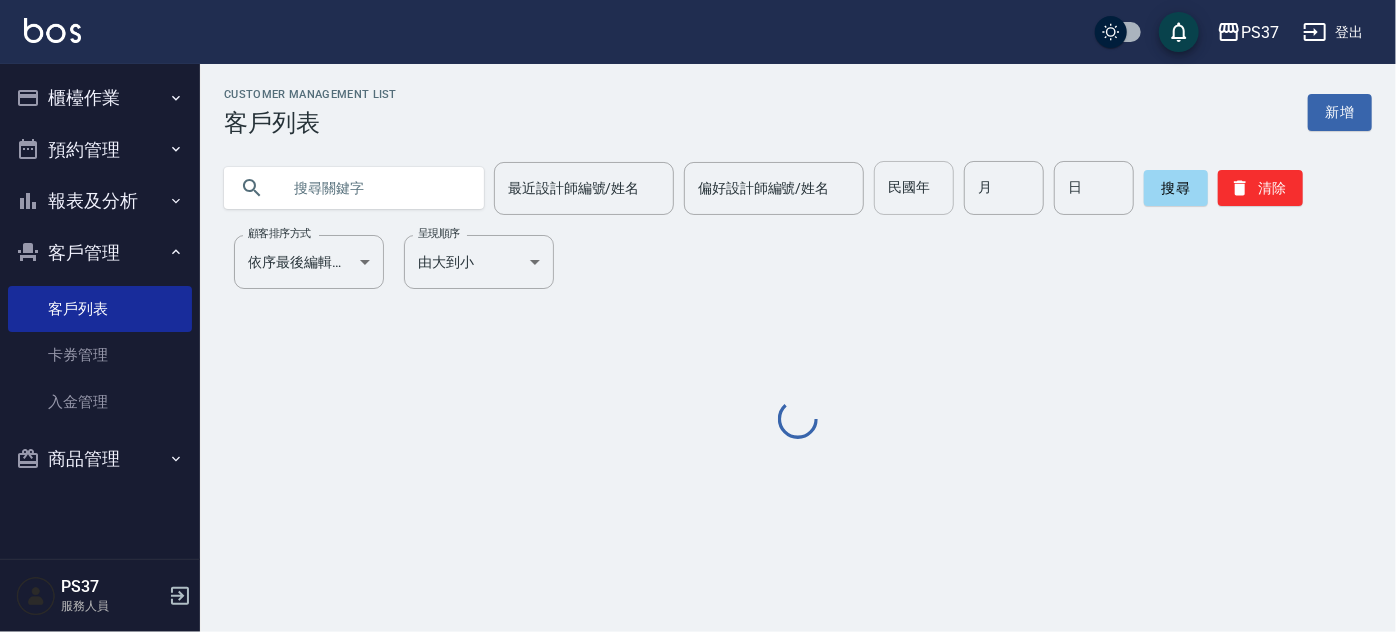 click on "民國年" at bounding box center [914, 188] 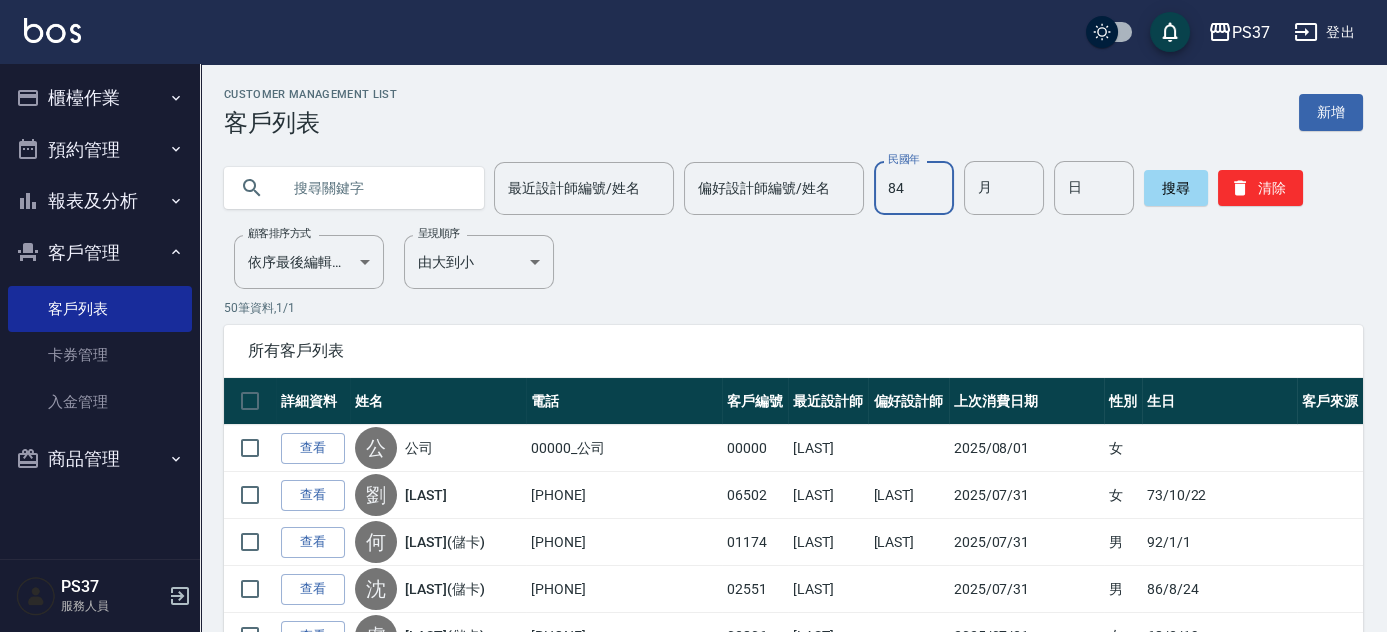type on "84" 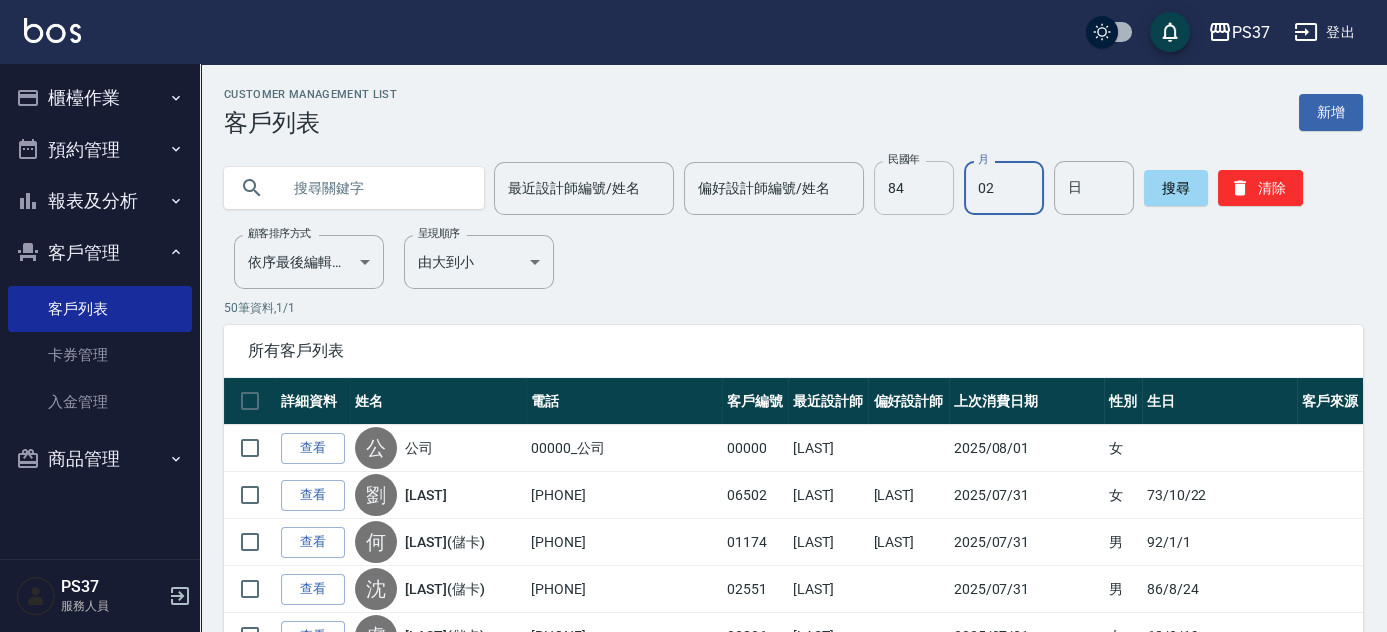 type on "02" 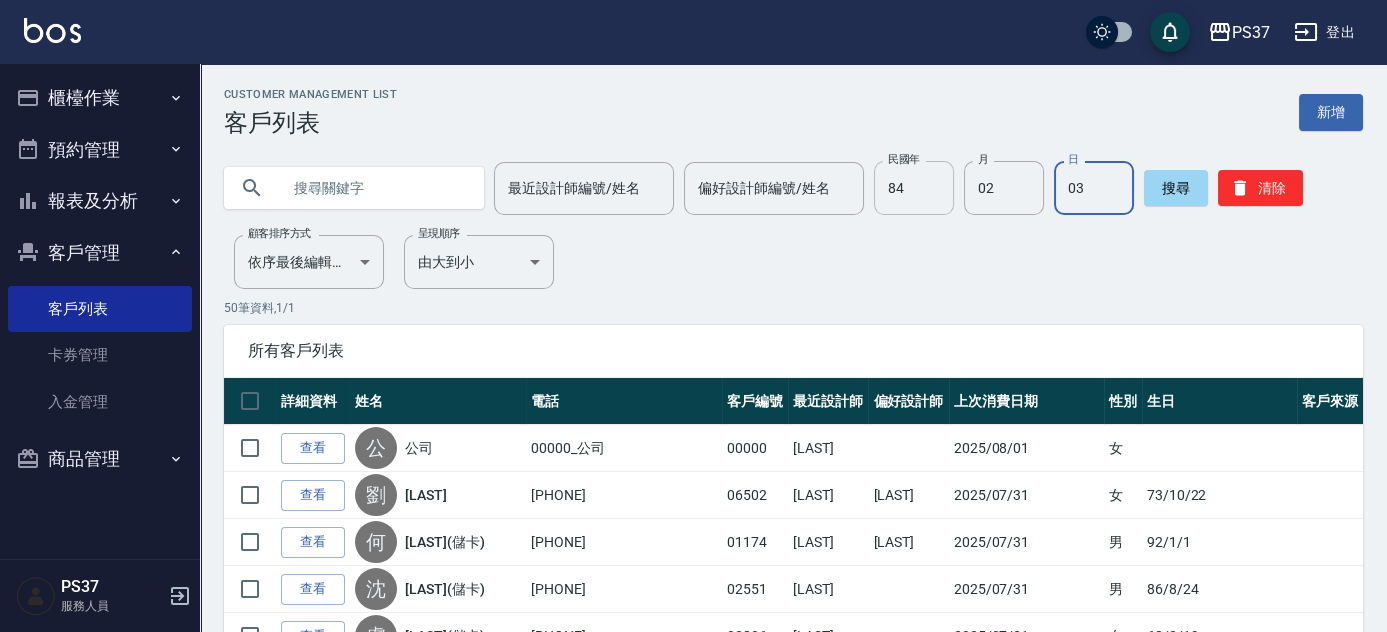 type on "03" 